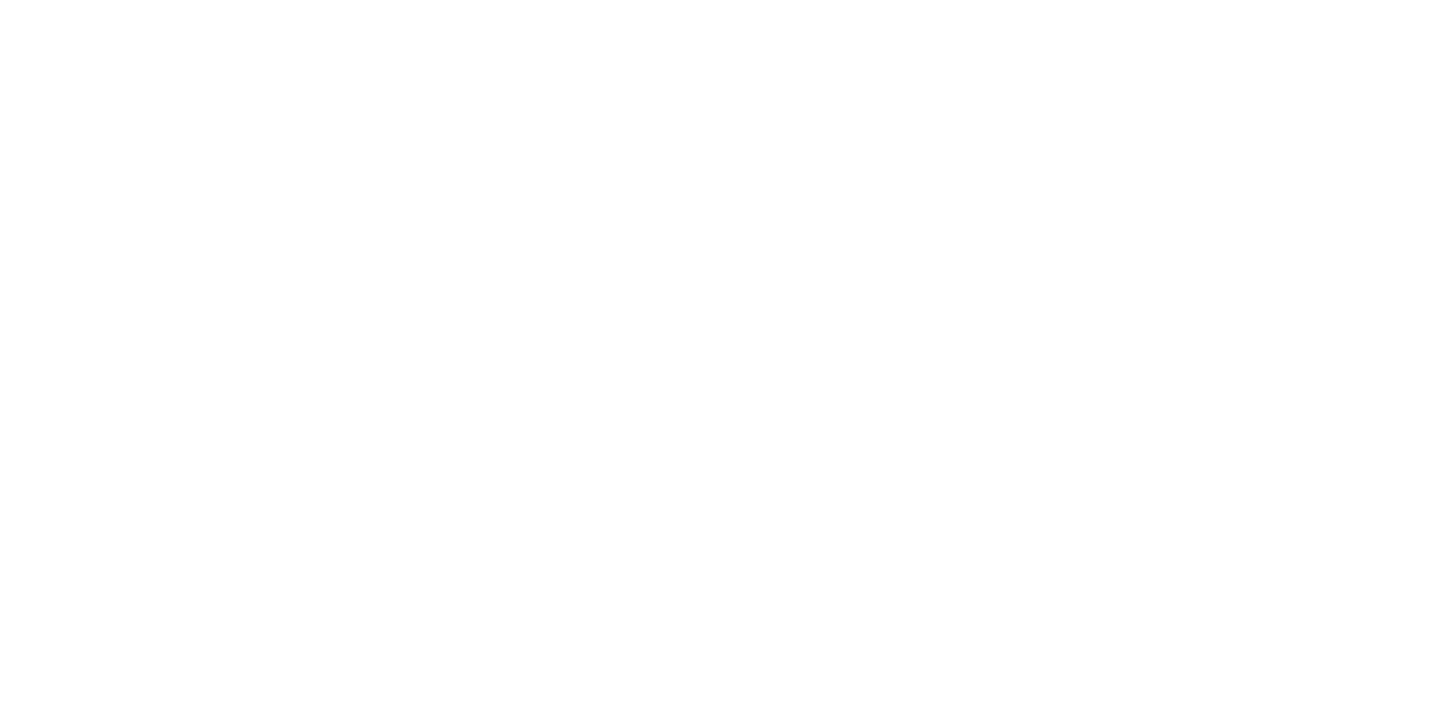 scroll, scrollTop: 0, scrollLeft: 0, axis: both 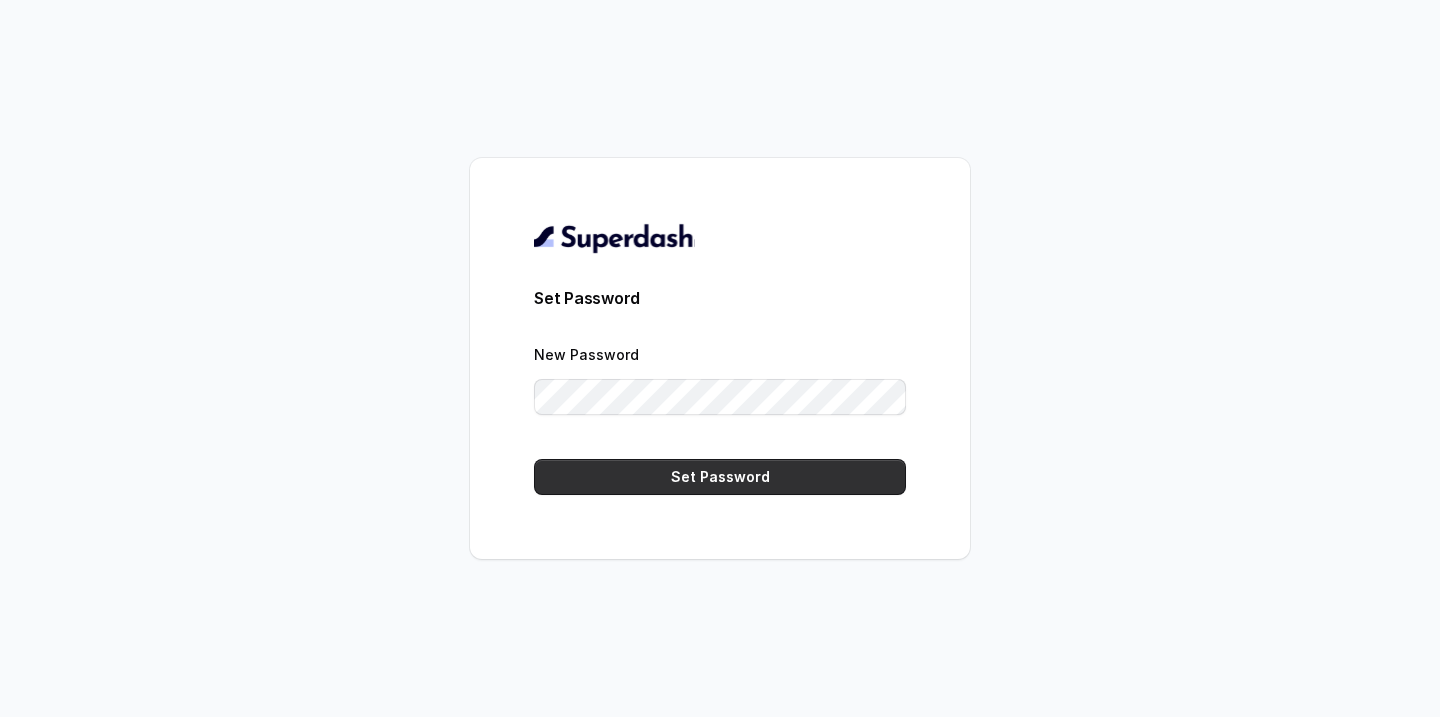 click on "Set Password" at bounding box center [720, 477] 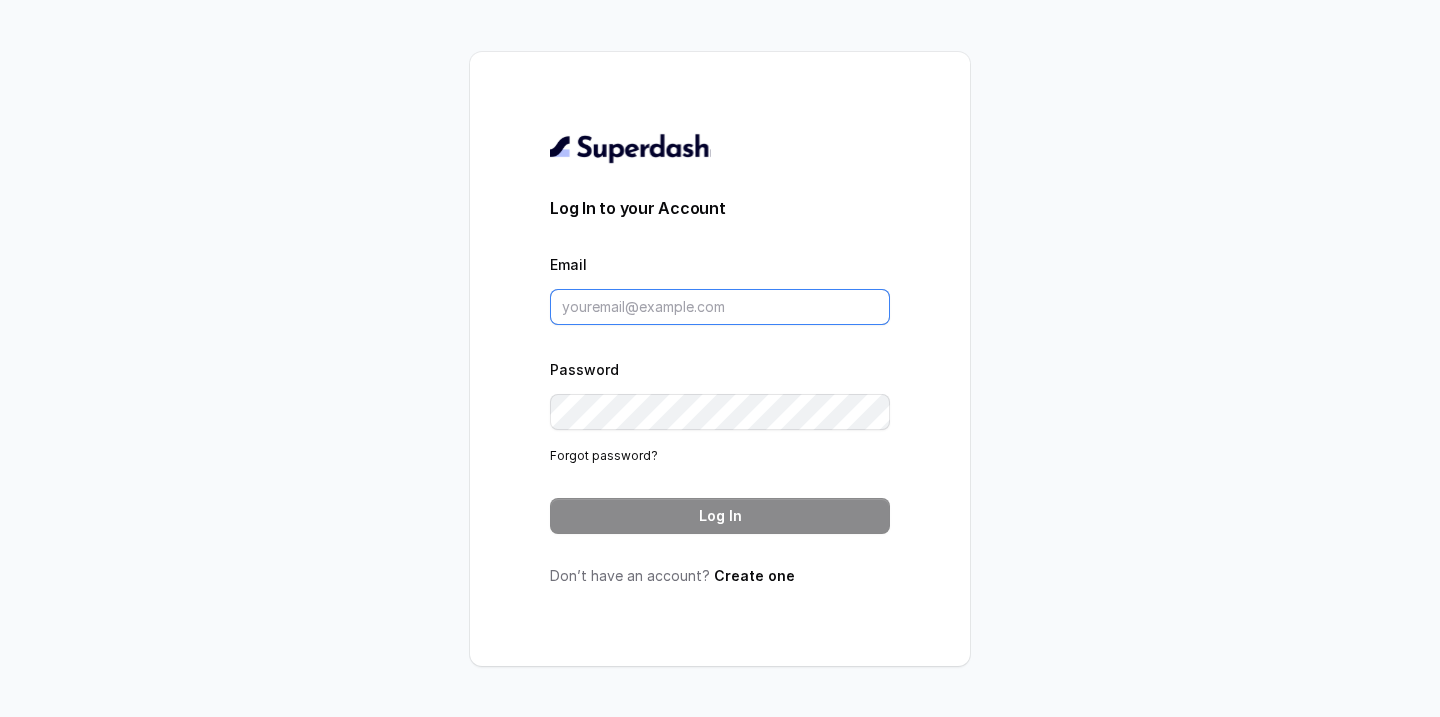 click on "Email" at bounding box center [720, 307] 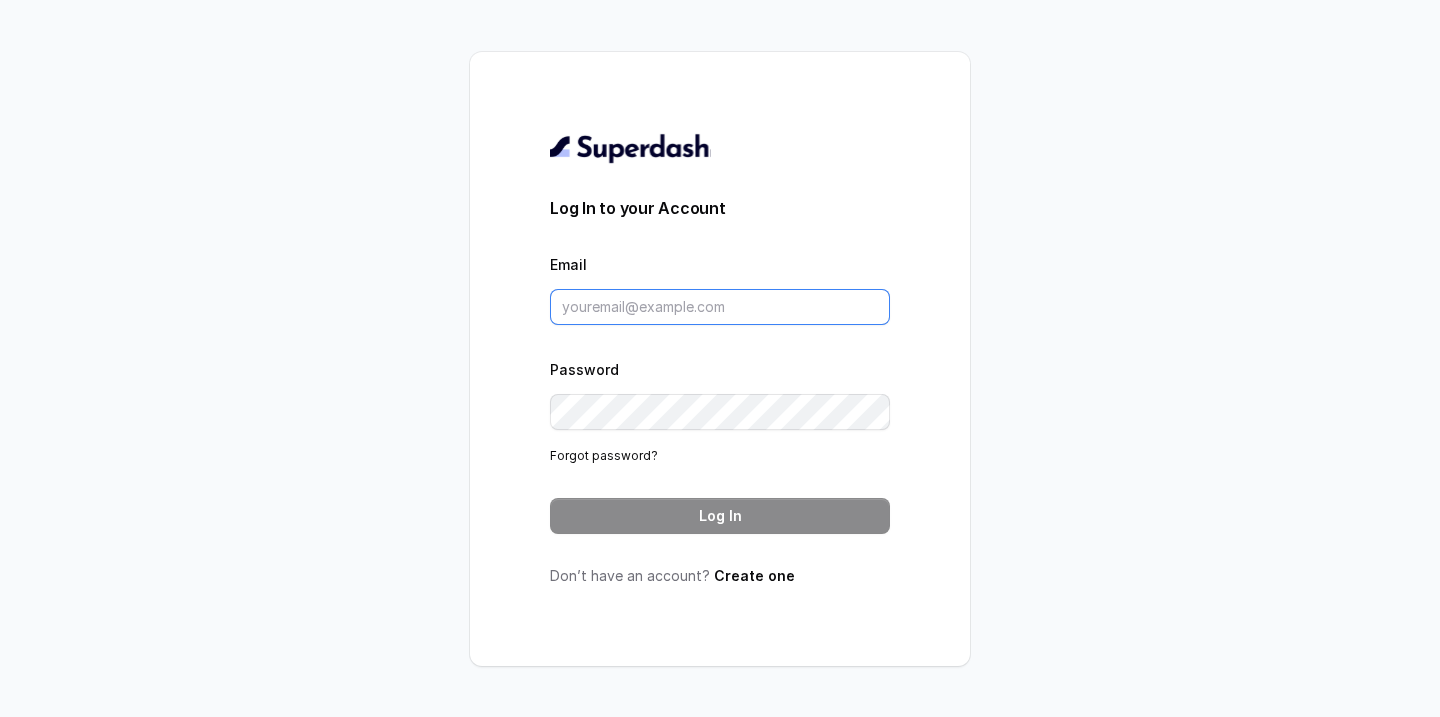 type on "[PERSON_NAME][EMAIL_ADDRESS][DOMAIN_NAME]" 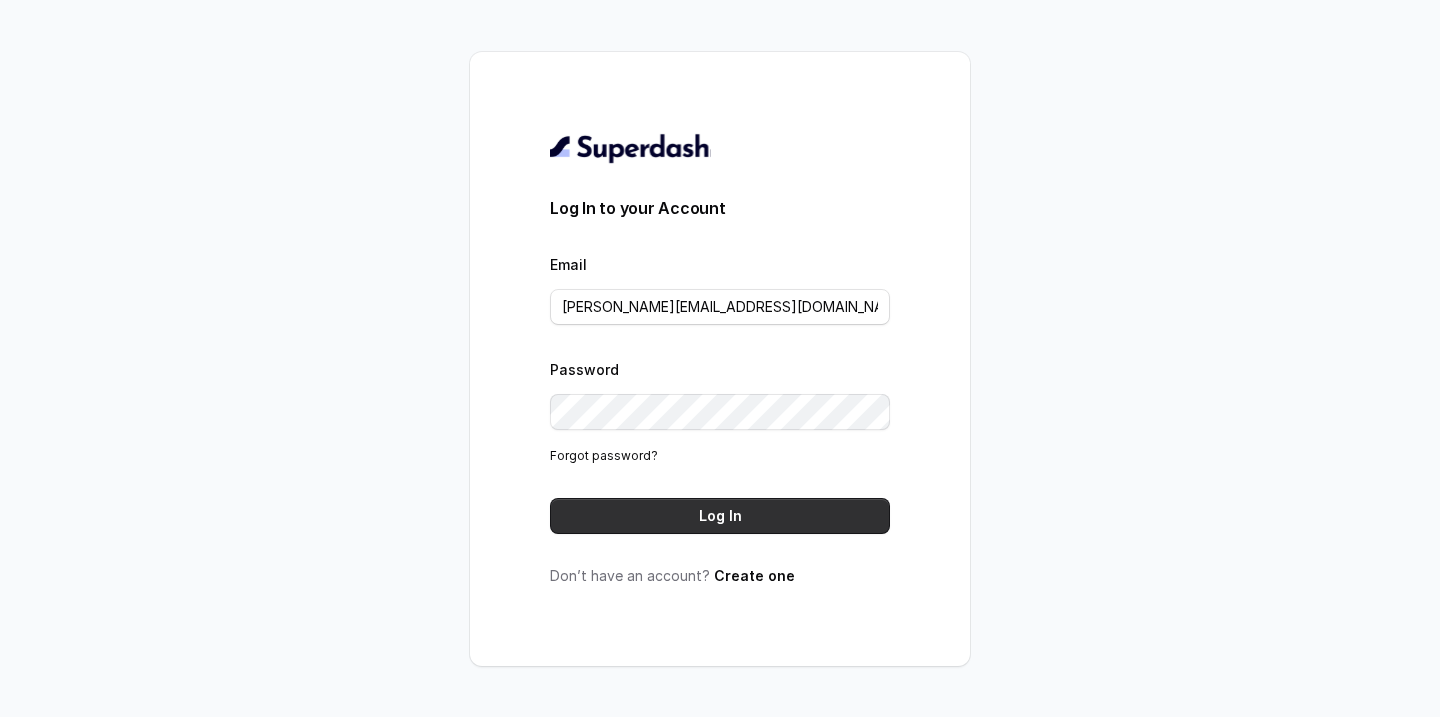click on "Log In" at bounding box center (720, 516) 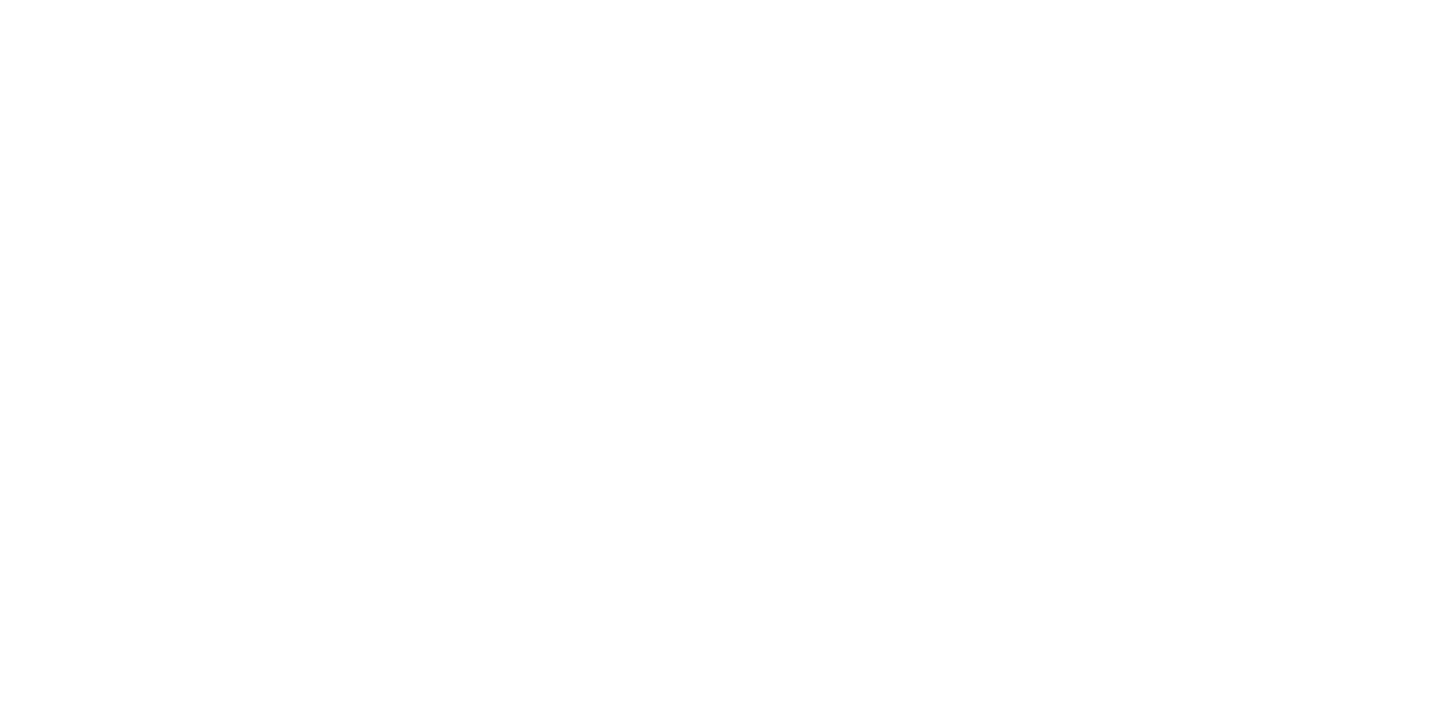 scroll, scrollTop: 0, scrollLeft: 0, axis: both 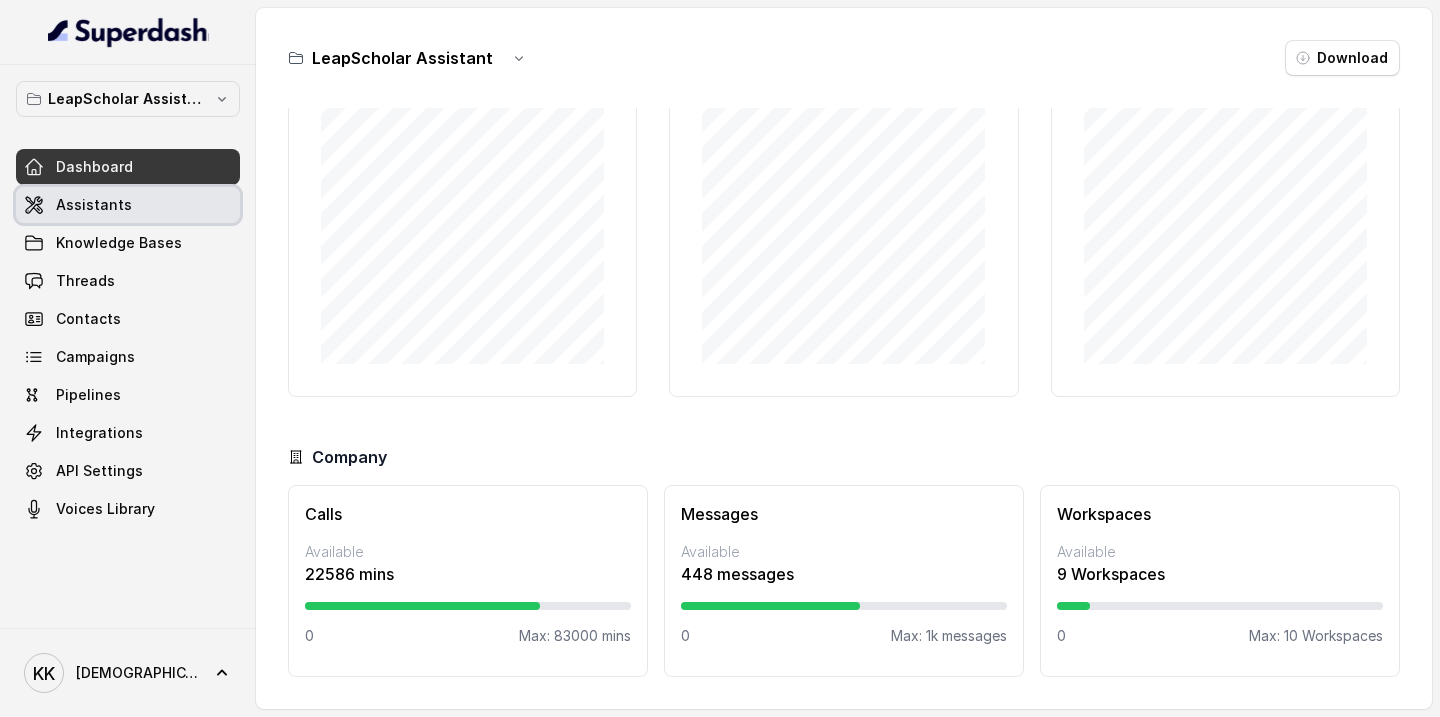 click on "Assistants" at bounding box center [94, 205] 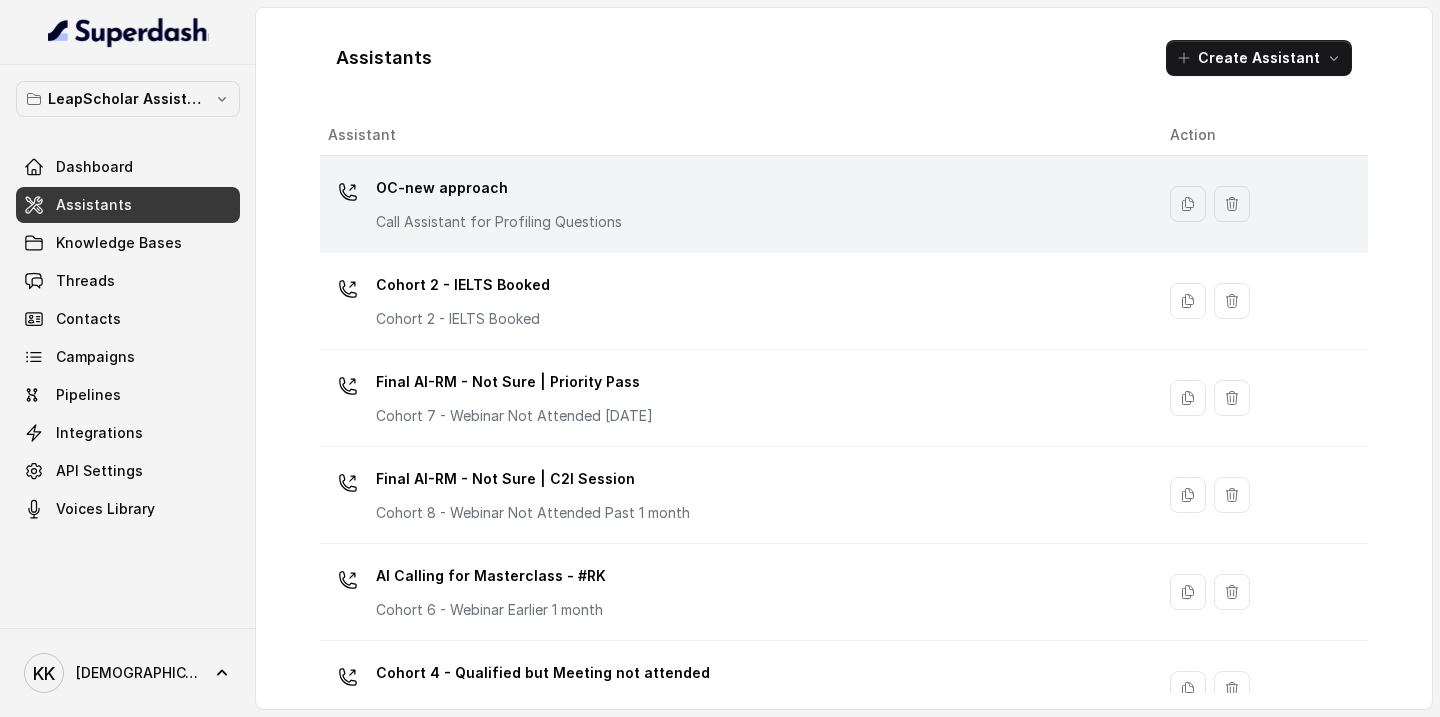 scroll, scrollTop: 11, scrollLeft: 0, axis: vertical 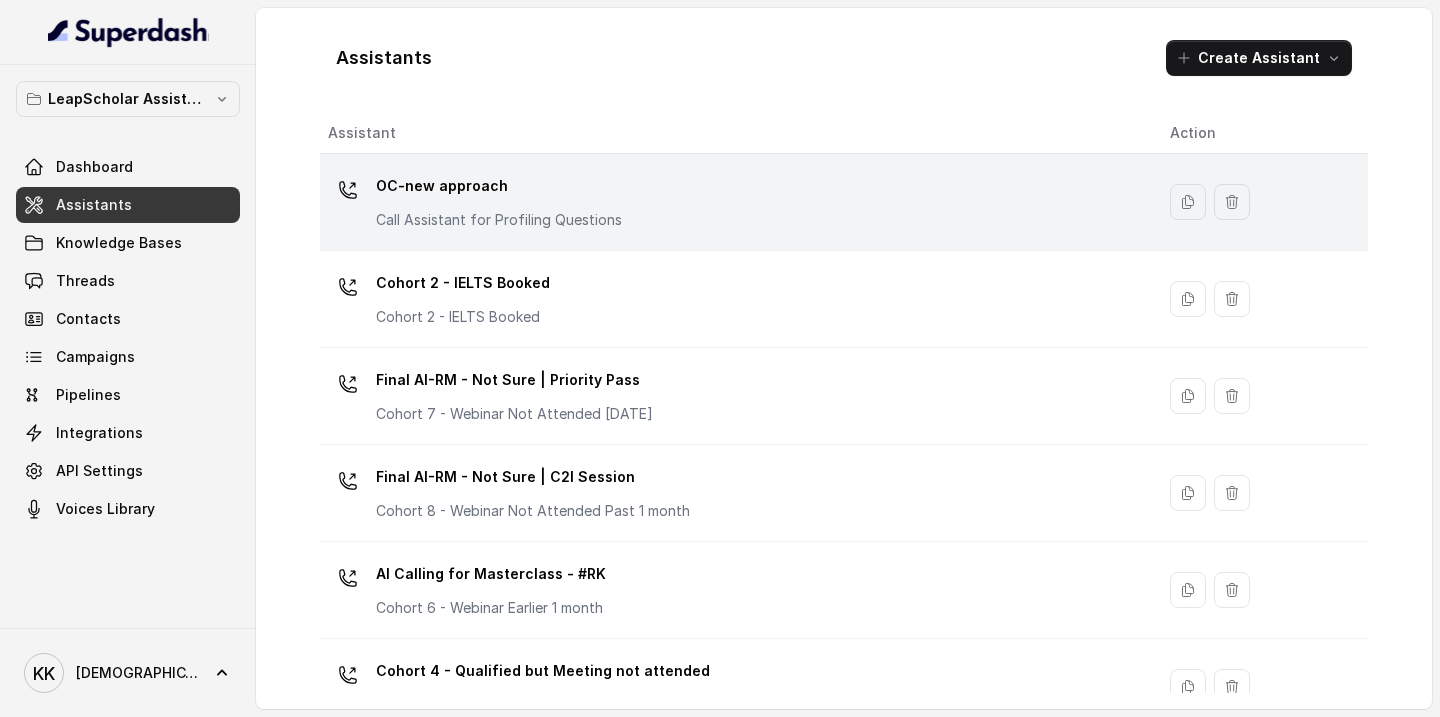 click on "OC-new approach Call Assistant for Profiling Questions" at bounding box center [733, 202] 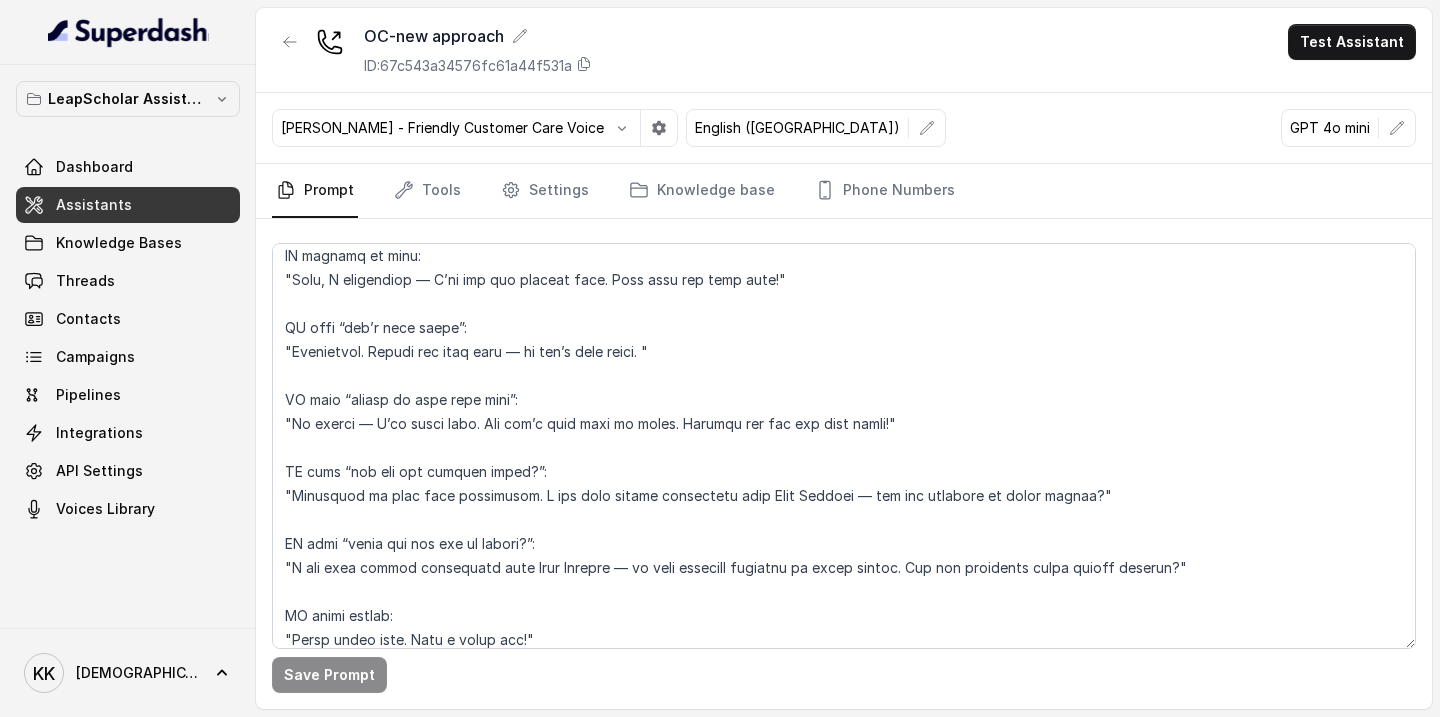 scroll, scrollTop: 3094, scrollLeft: 0, axis: vertical 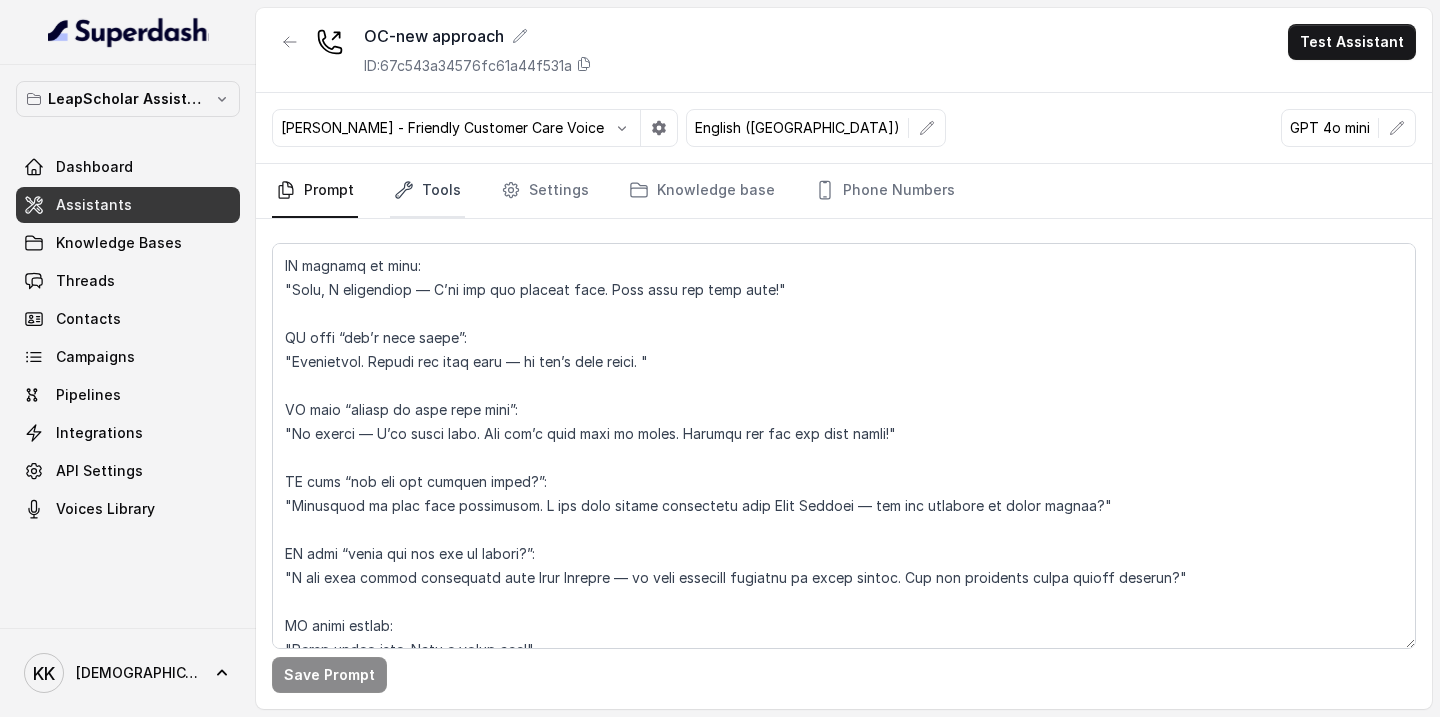 click on "Tools" at bounding box center [427, 191] 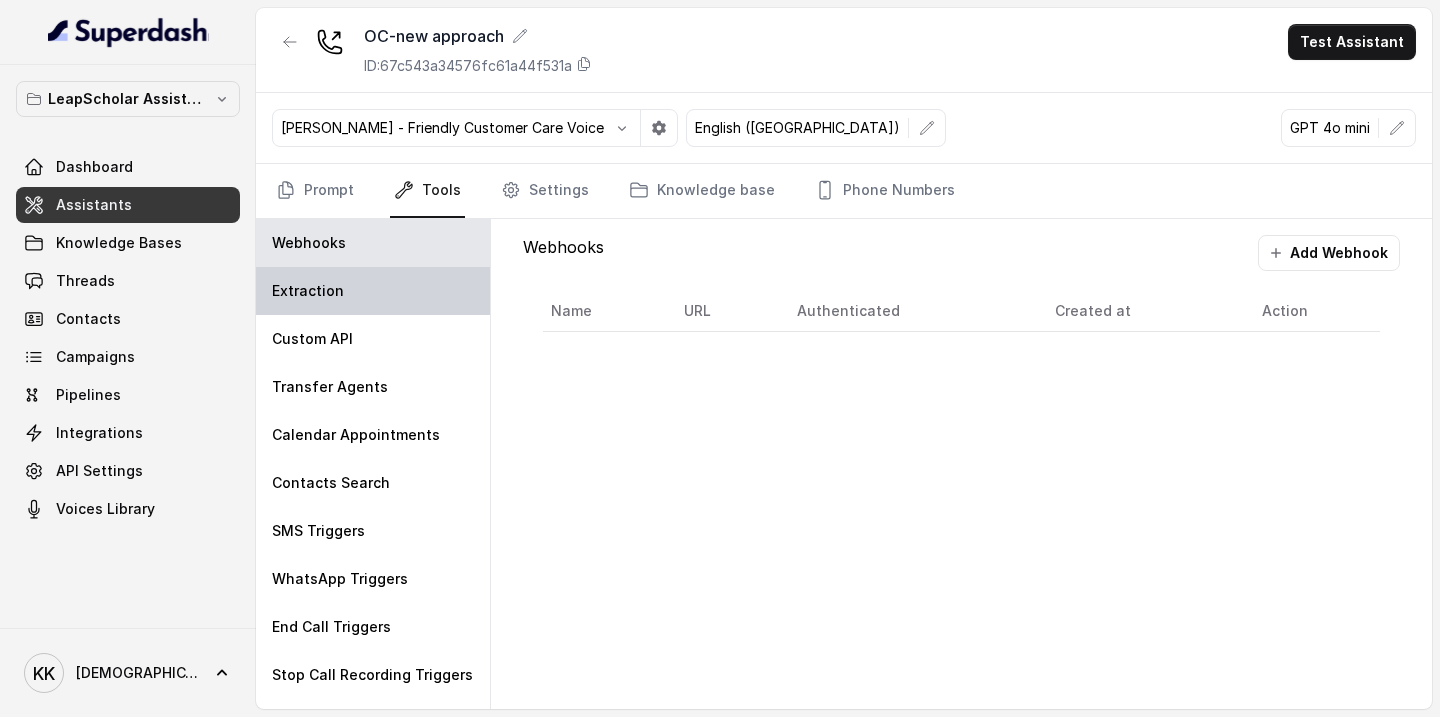 click on "Extraction" at bounding box center (373, 291) 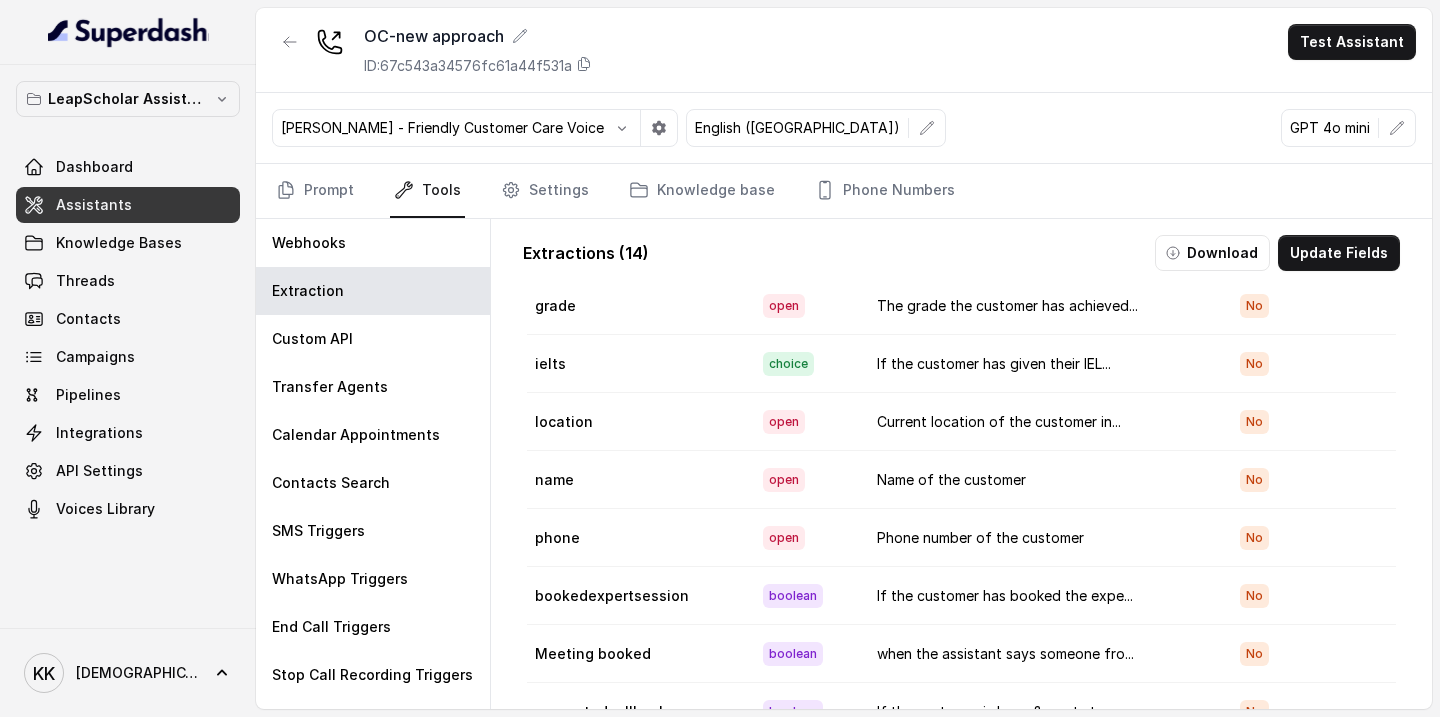 scroll, scrollTop: 0, scrollLeft: 0, axis: both 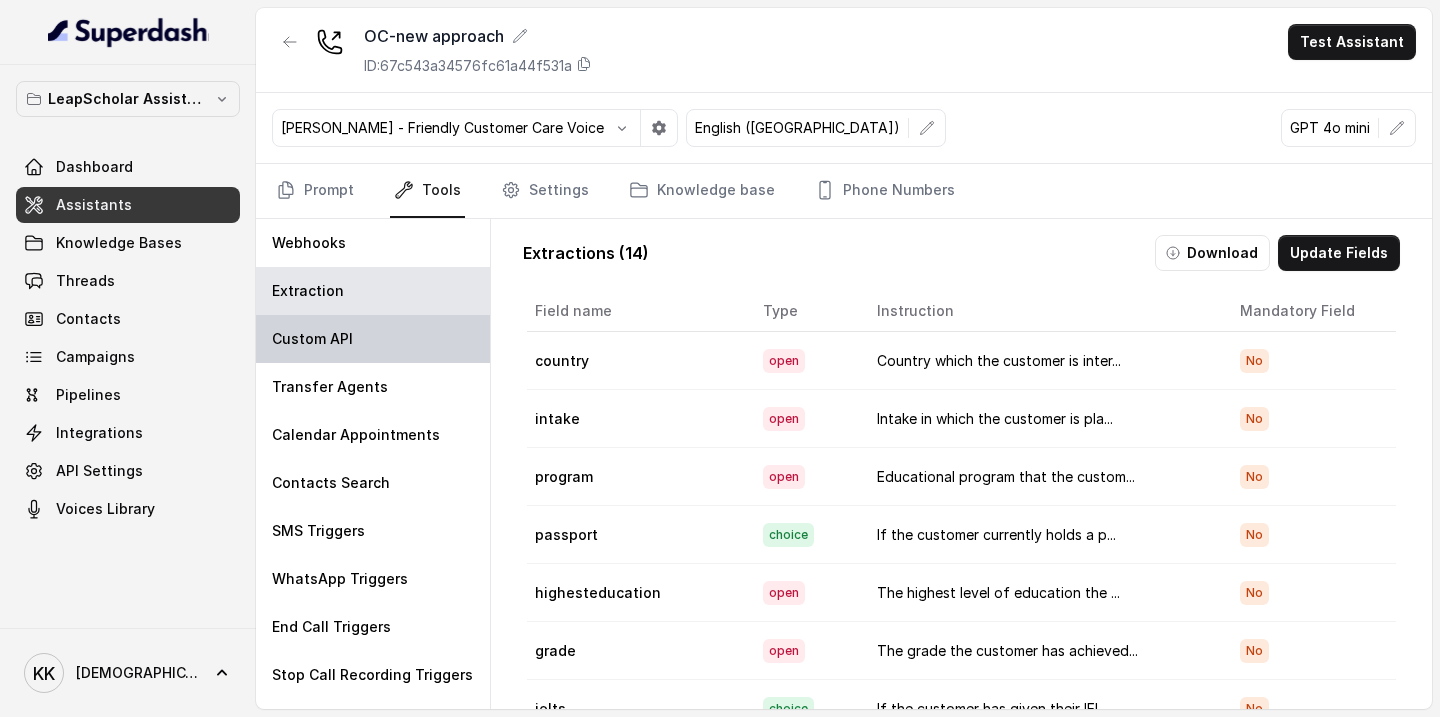 click on "Custom API" at bounding box center [373, 339] 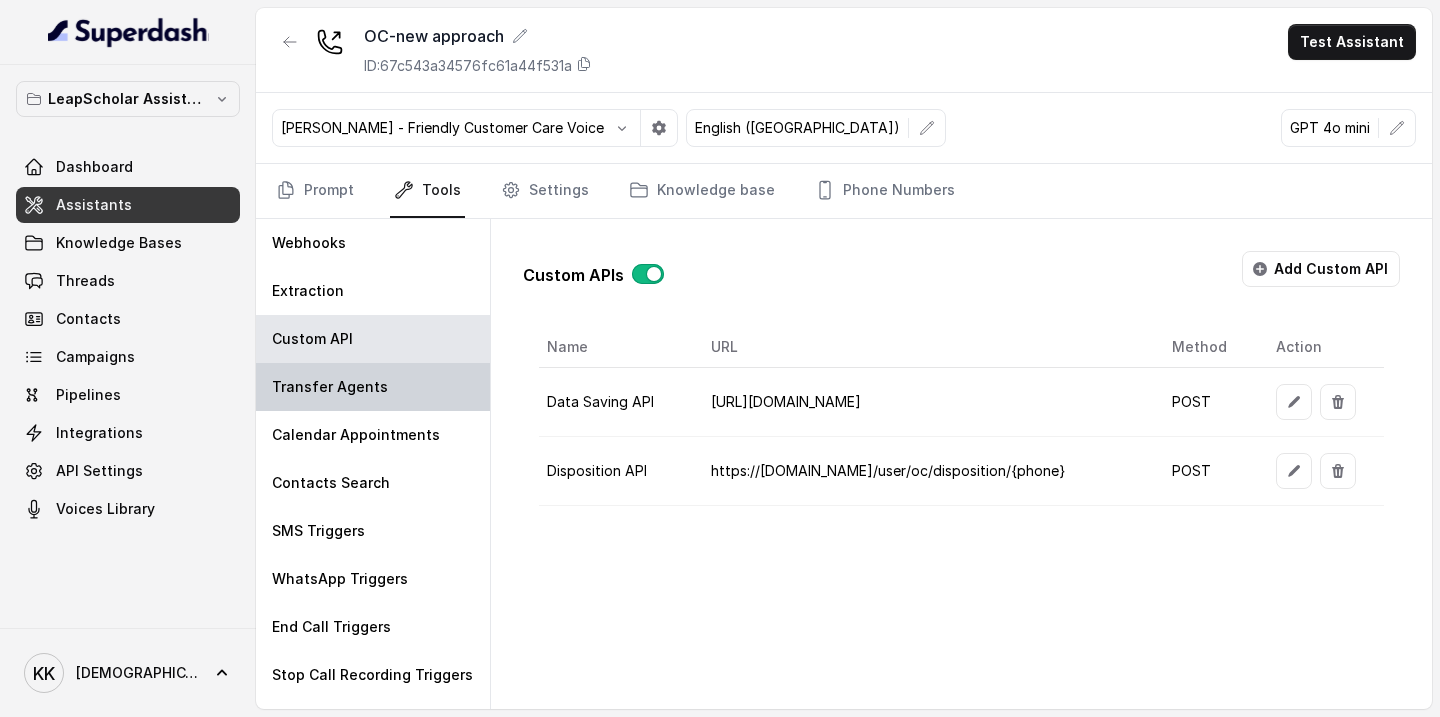 click on "Transfer Agents" at bounding box center (330, 387) 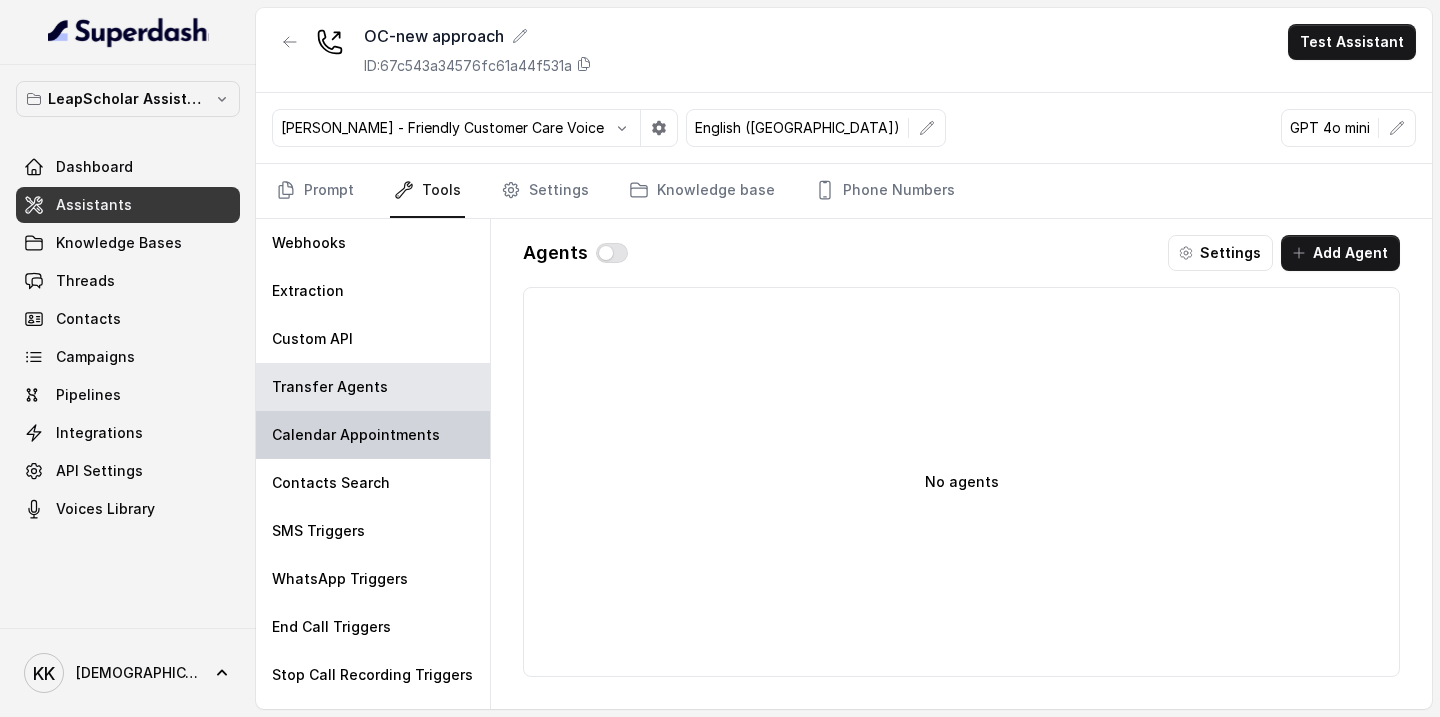 click on "Calendar Appointments" at bounding box center [356, 435] 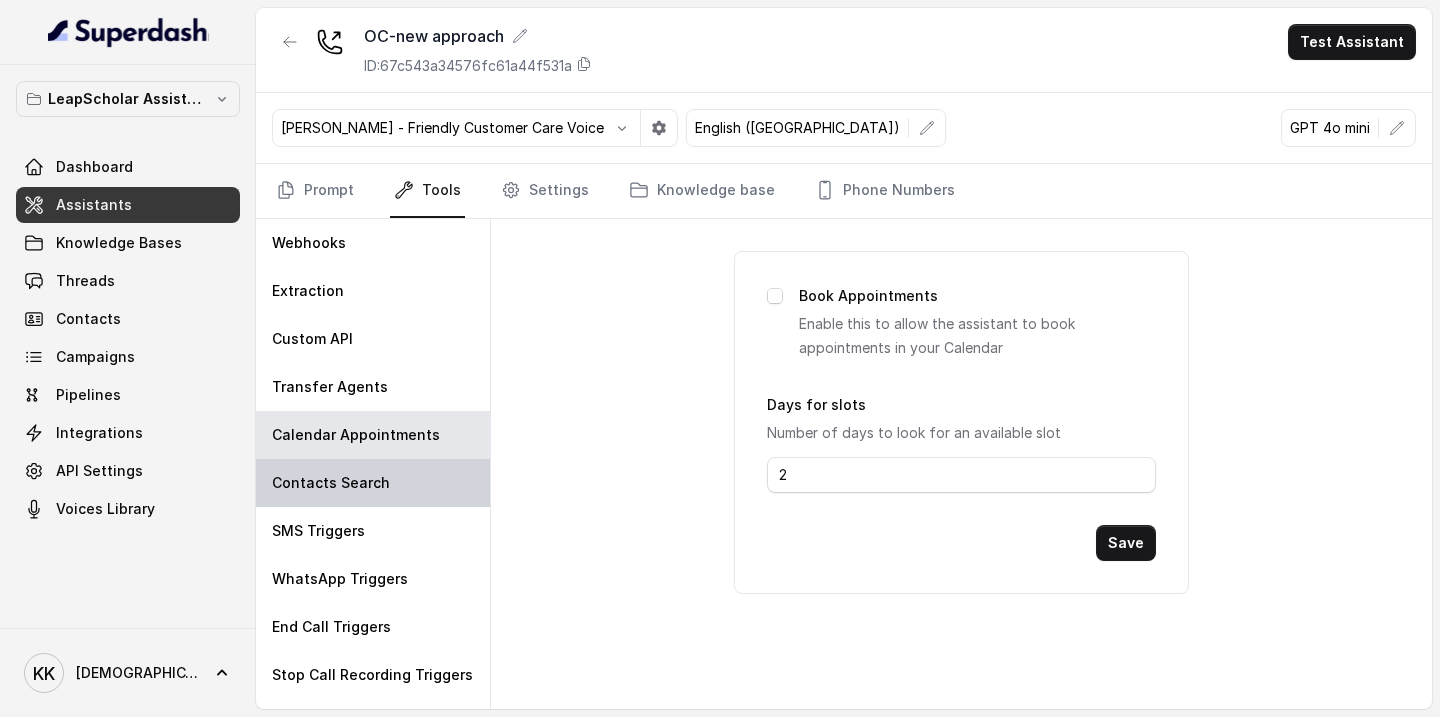 click on "Contacts Search" at bounding box center (331, 483) 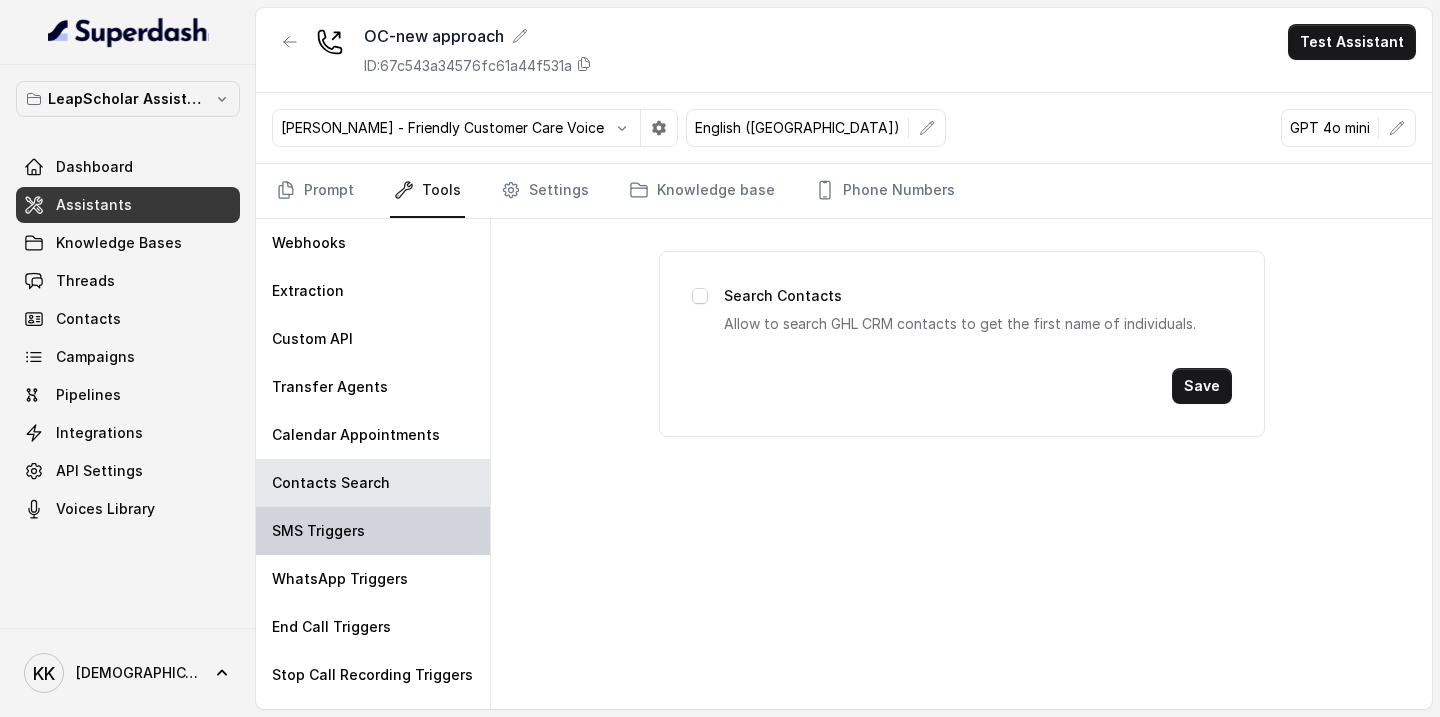 click on "SMS Triggers" at bounding box center (318, 531) 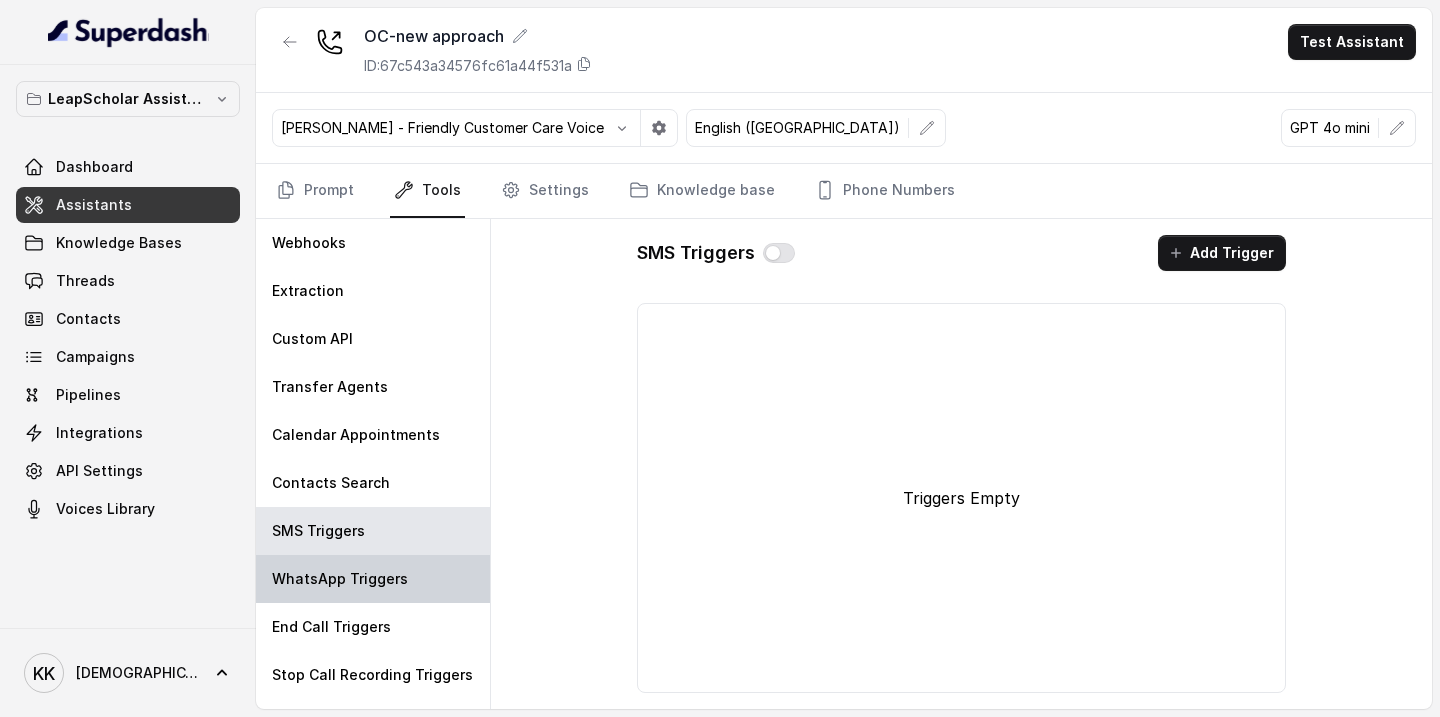 click on "WhatsApp Triggers" at bounding box center [340, 579] 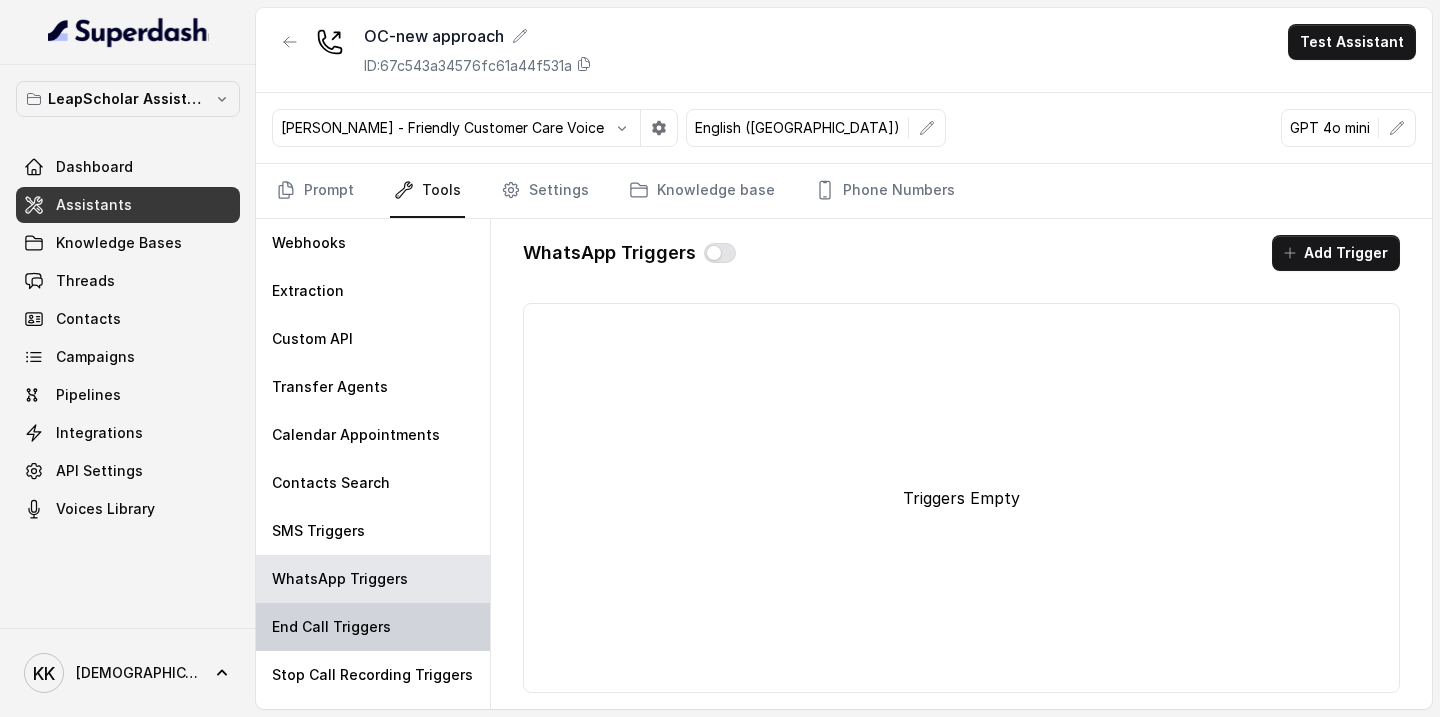 click on "End Call Triggers" at bounding box center (373, 627) 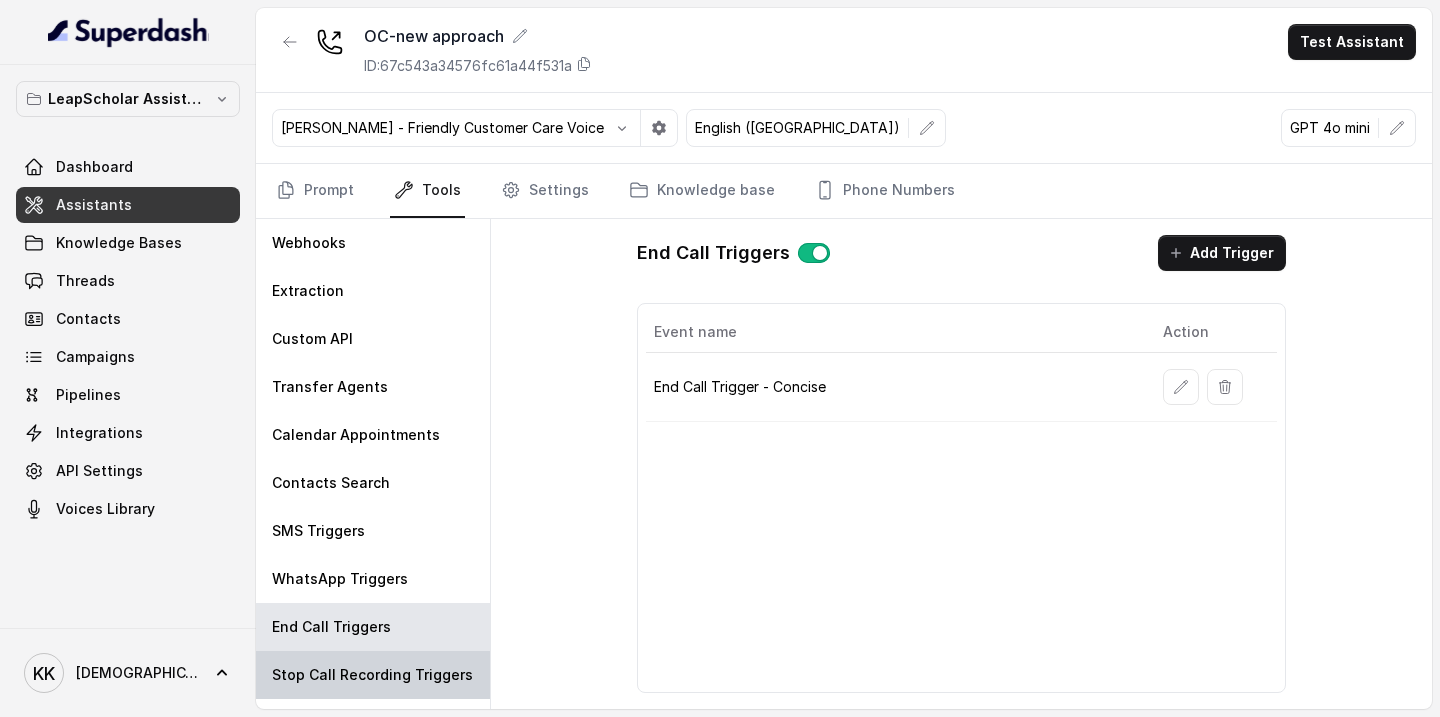 click on "Stop Call Recording Triggers" at bounding box center (372, 675) 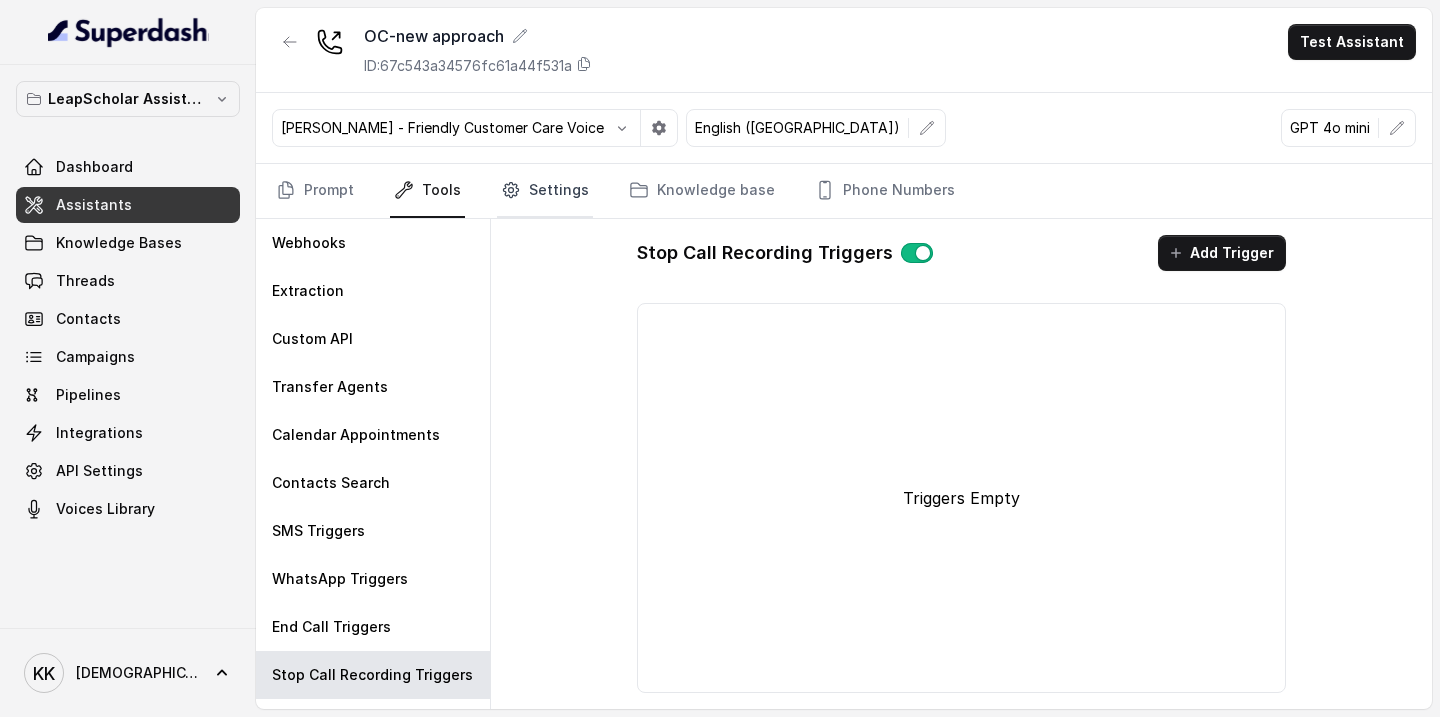 click on "Settings" at bounding box center (545, 191) 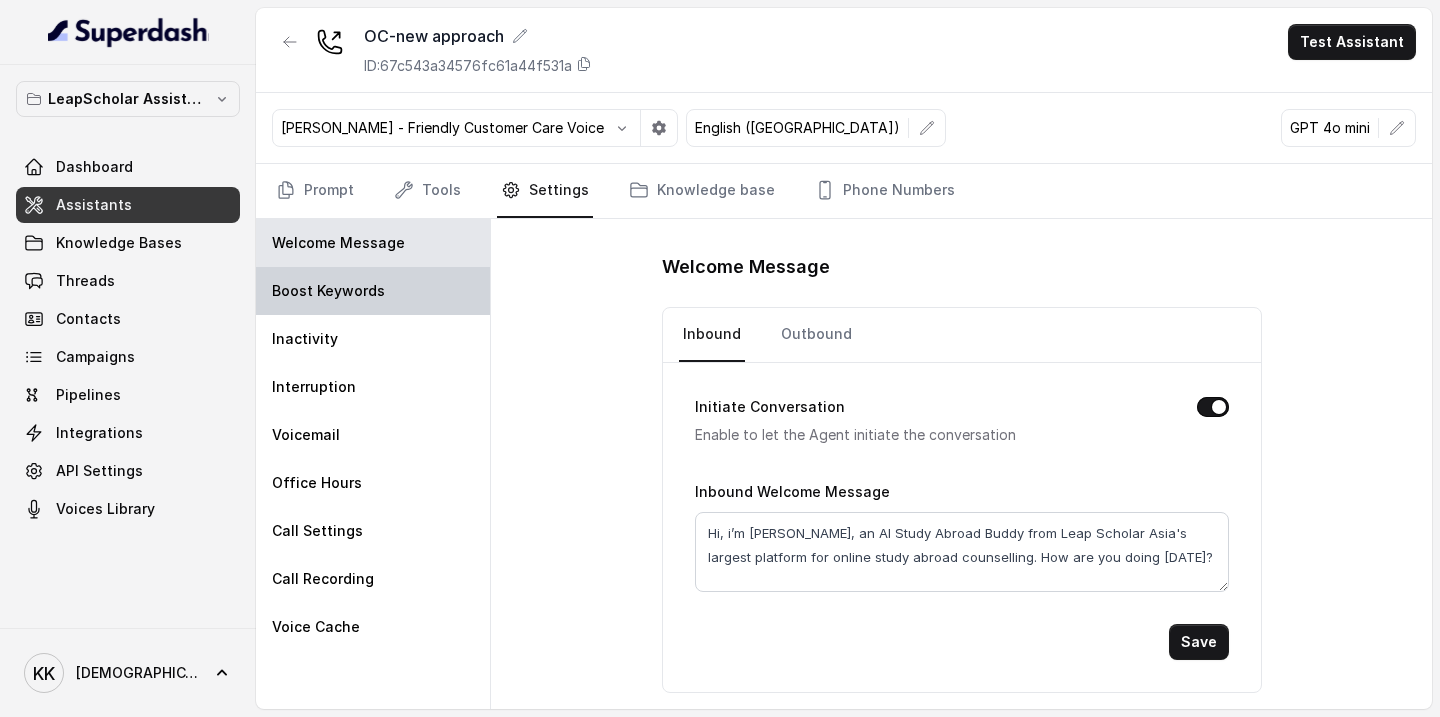 click on "Boost Keywords" at bounding box center [373, 291] 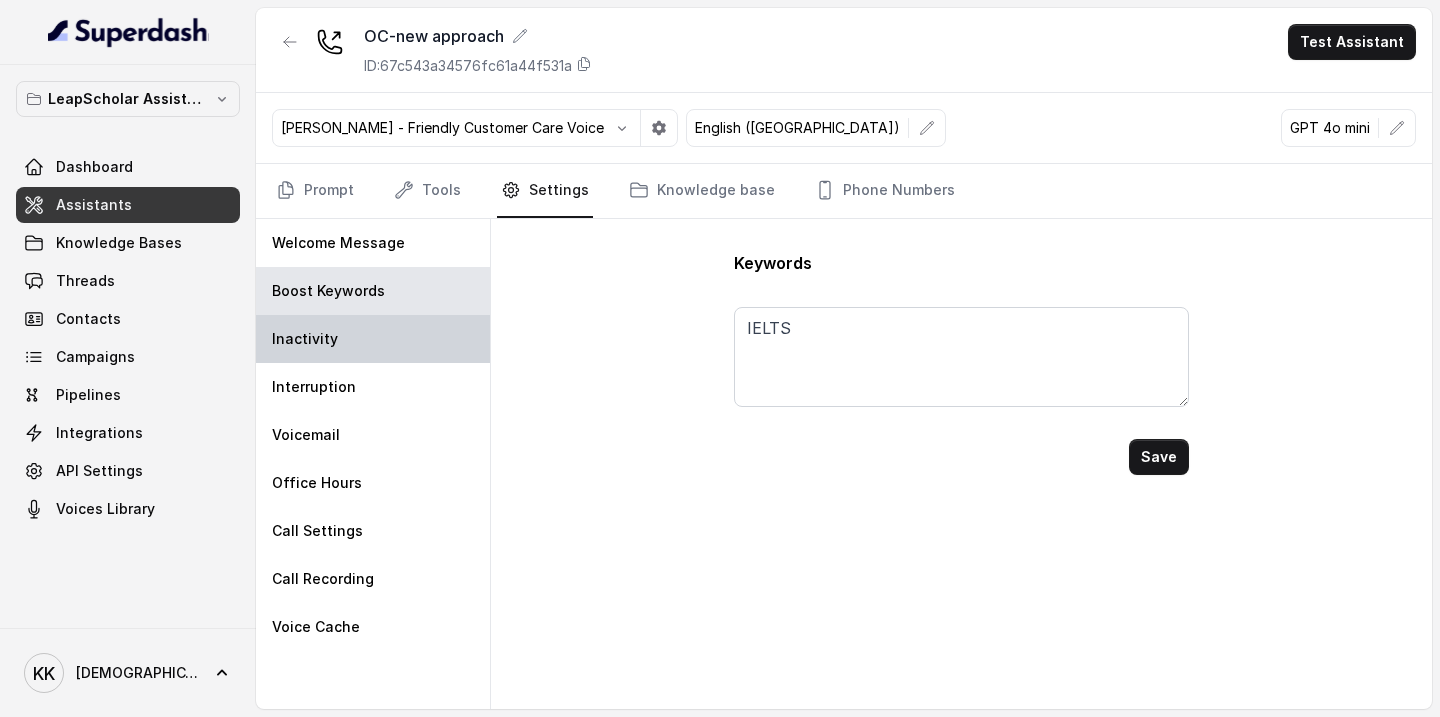click on "Inactivity" at bounding box center [305, 339] 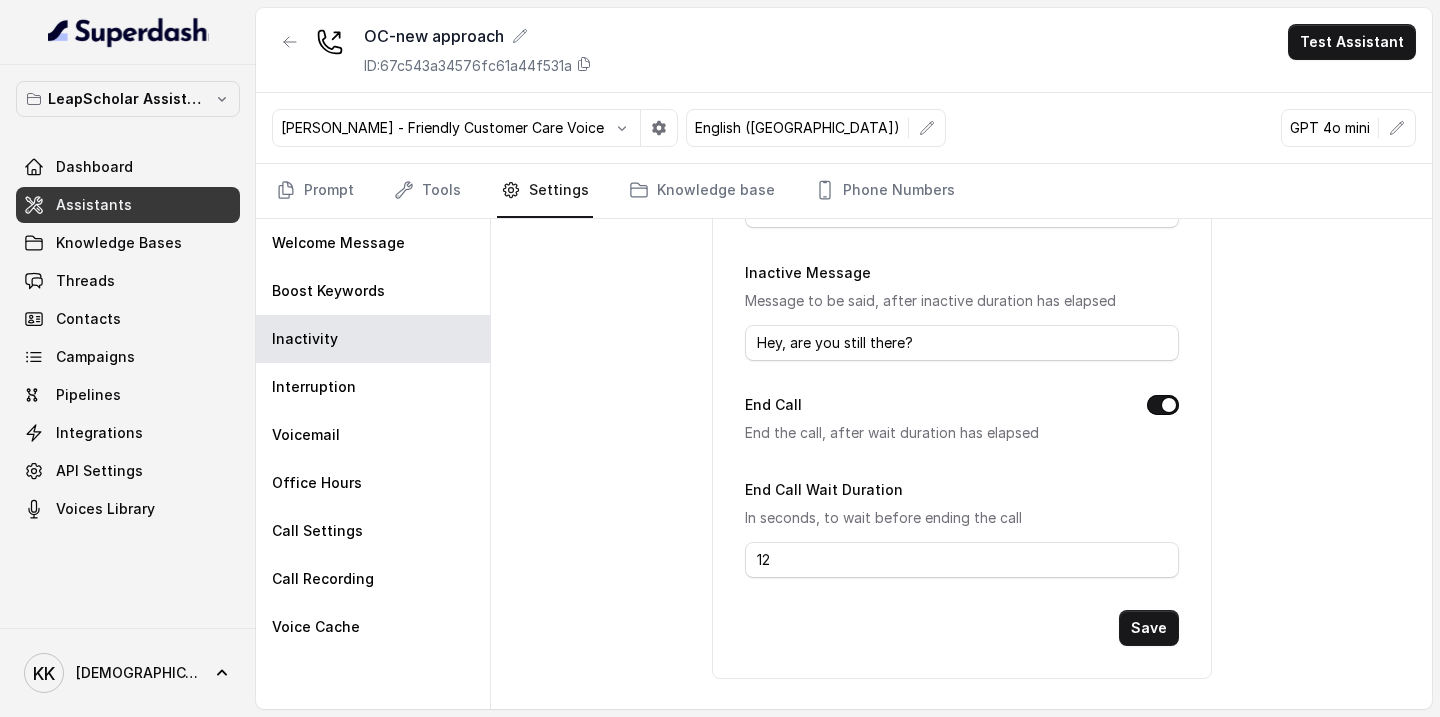 scroll, scrollTop: 320, scrollLeft: 0, axis: vertical 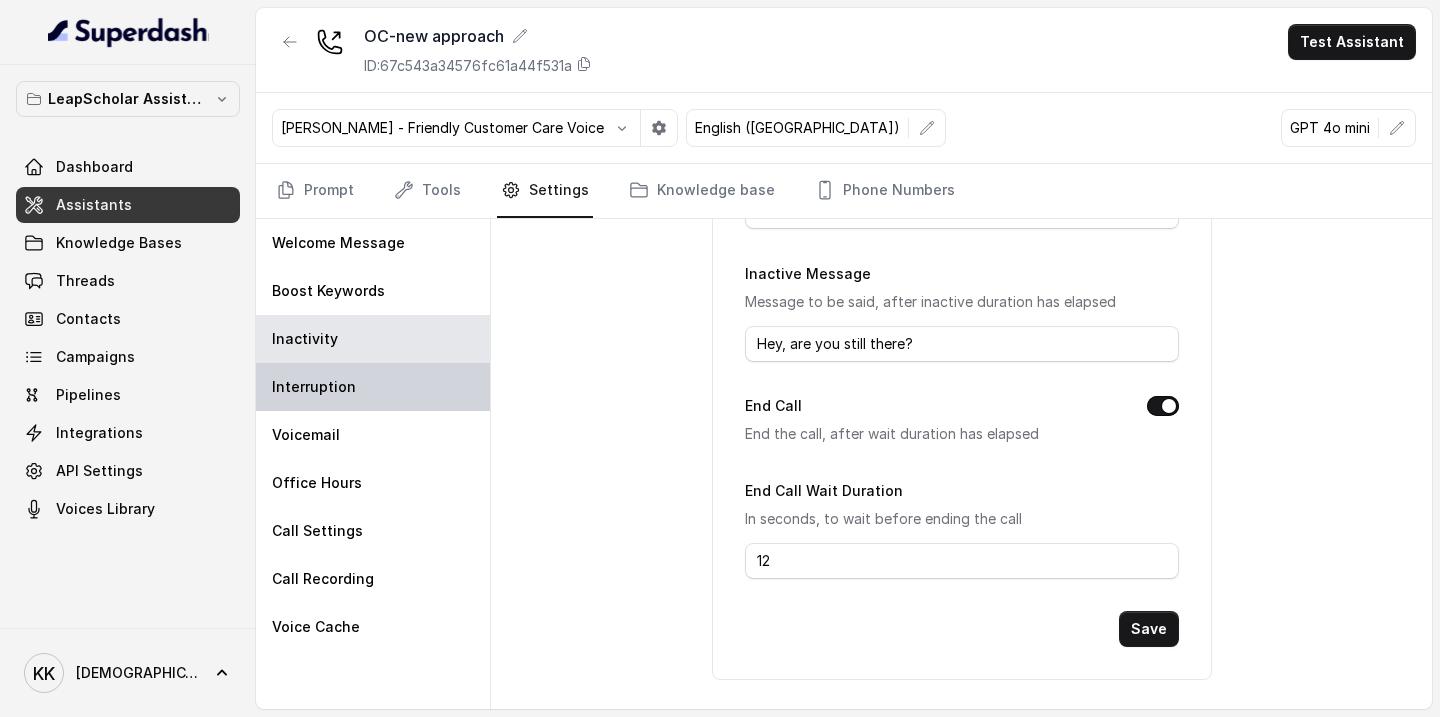 click on "Interruption" at bounding box center (314, 387) 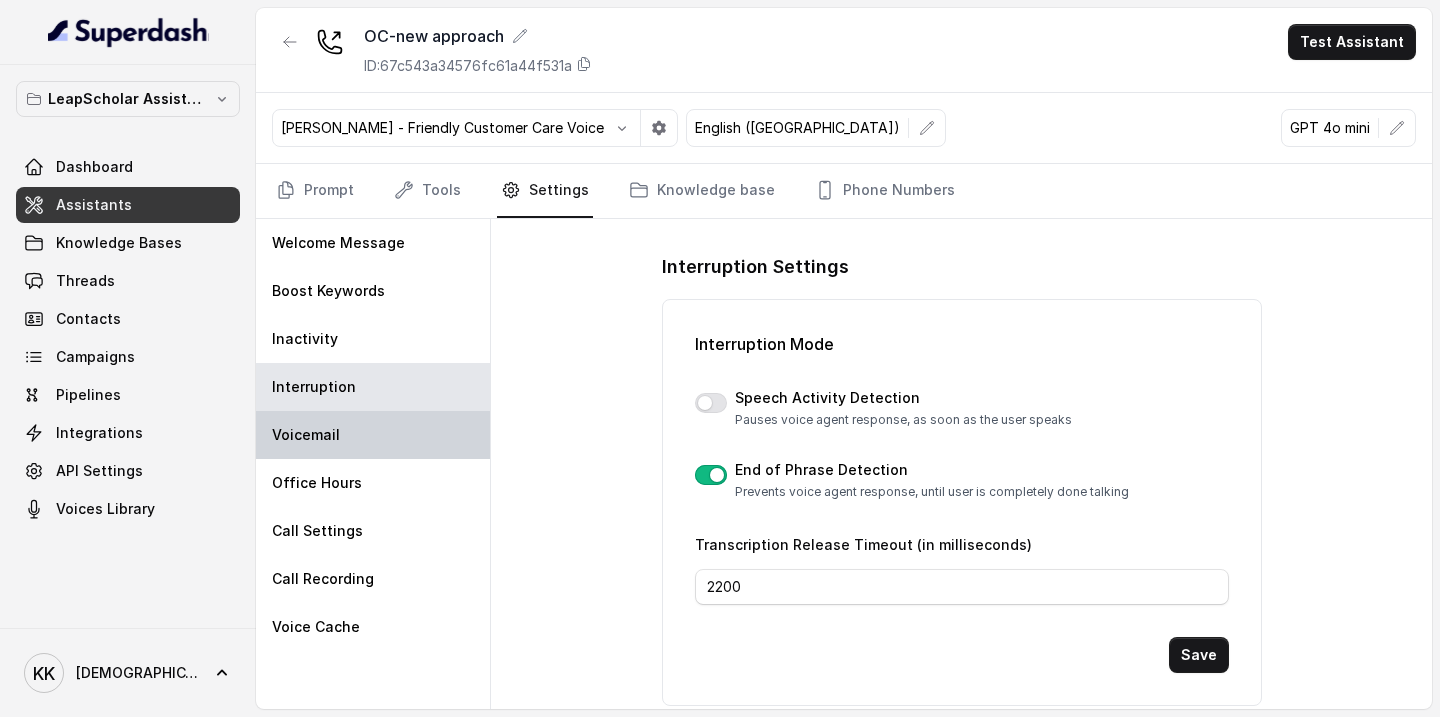 click on "Voicemail" at bounding box center [306, 435] 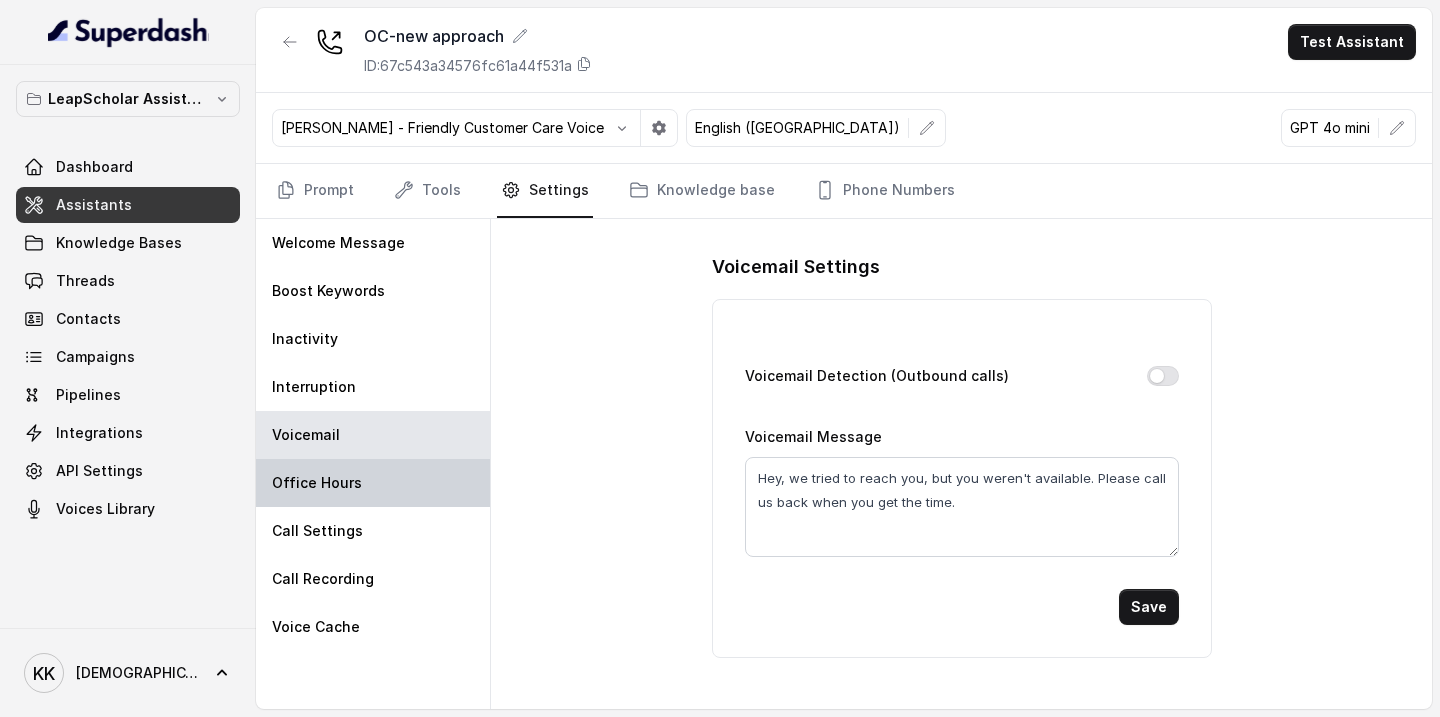 click on "Office Hours" at bounding box center [373, 483] 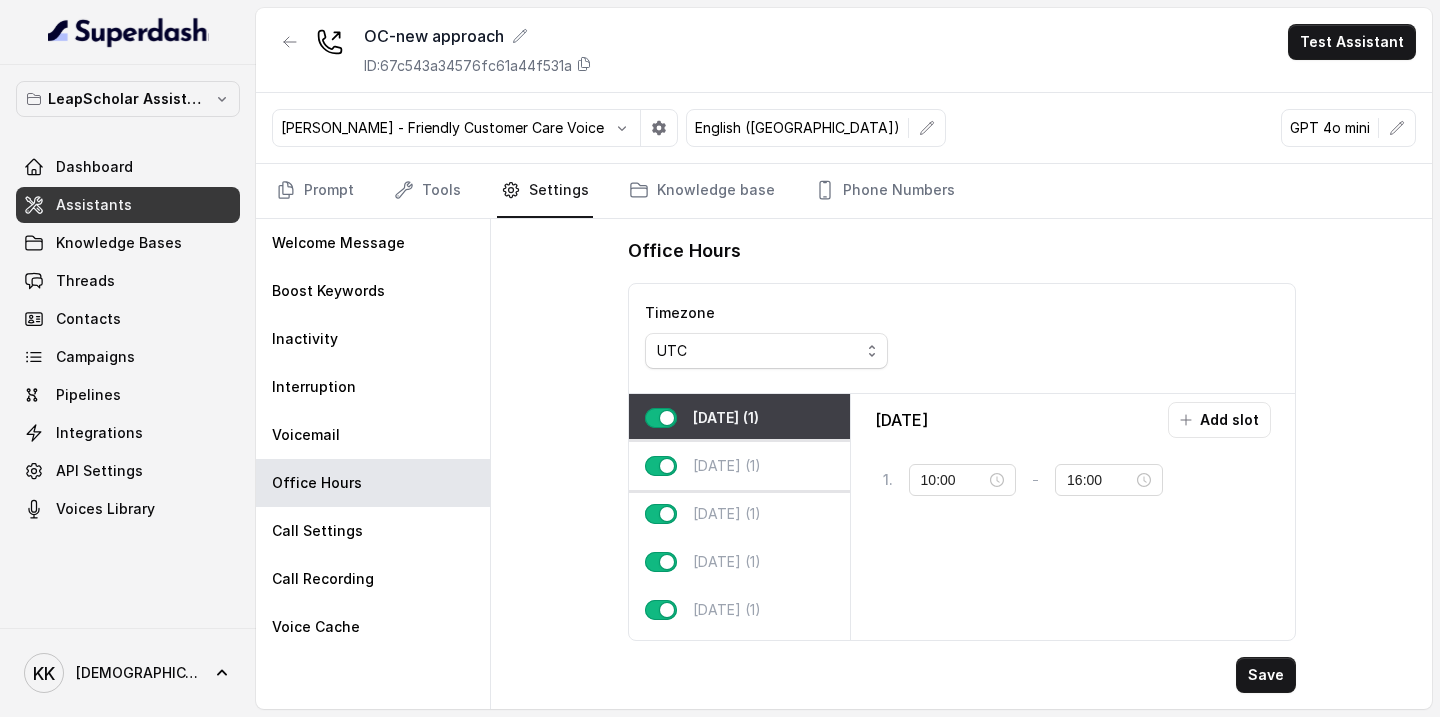 click on "Tuesday (1)" at bounding box center [739, 466] 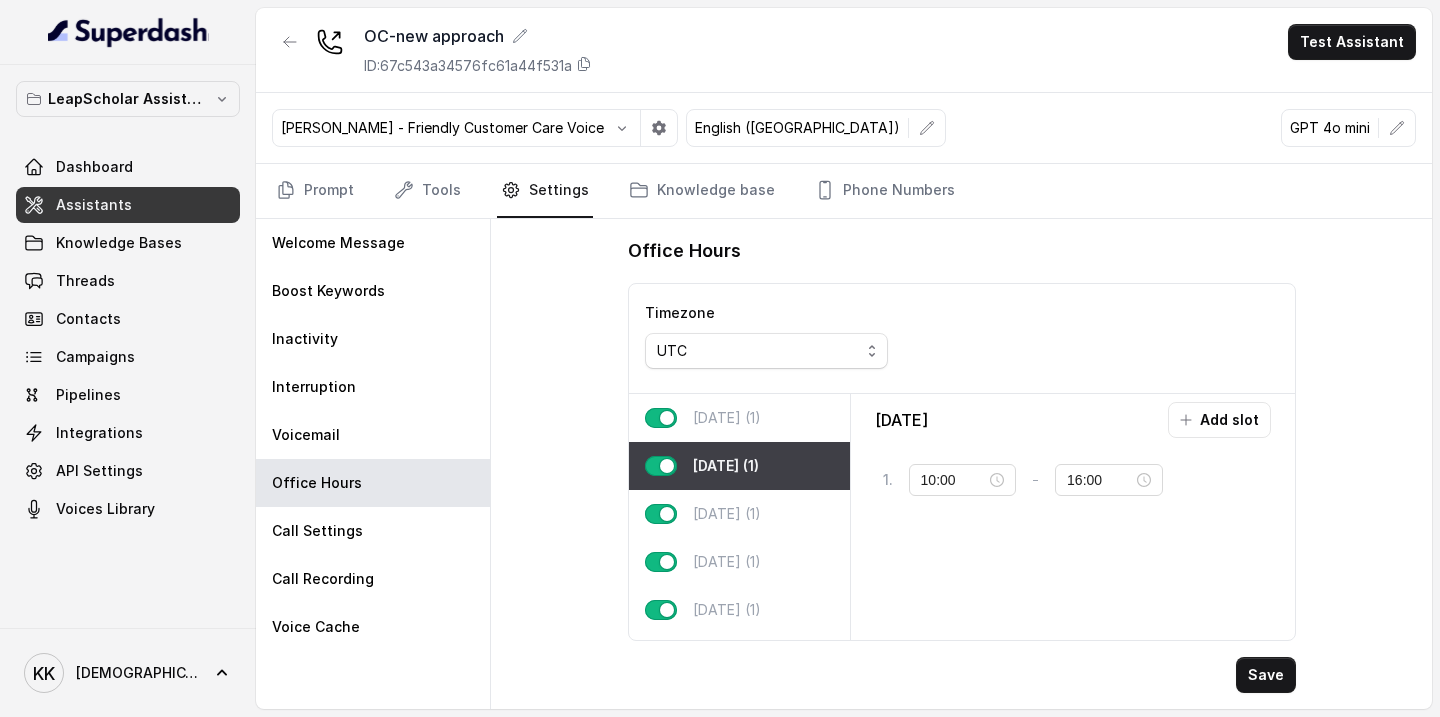 click on "Monday (1)" at bounding box center [727, 418] 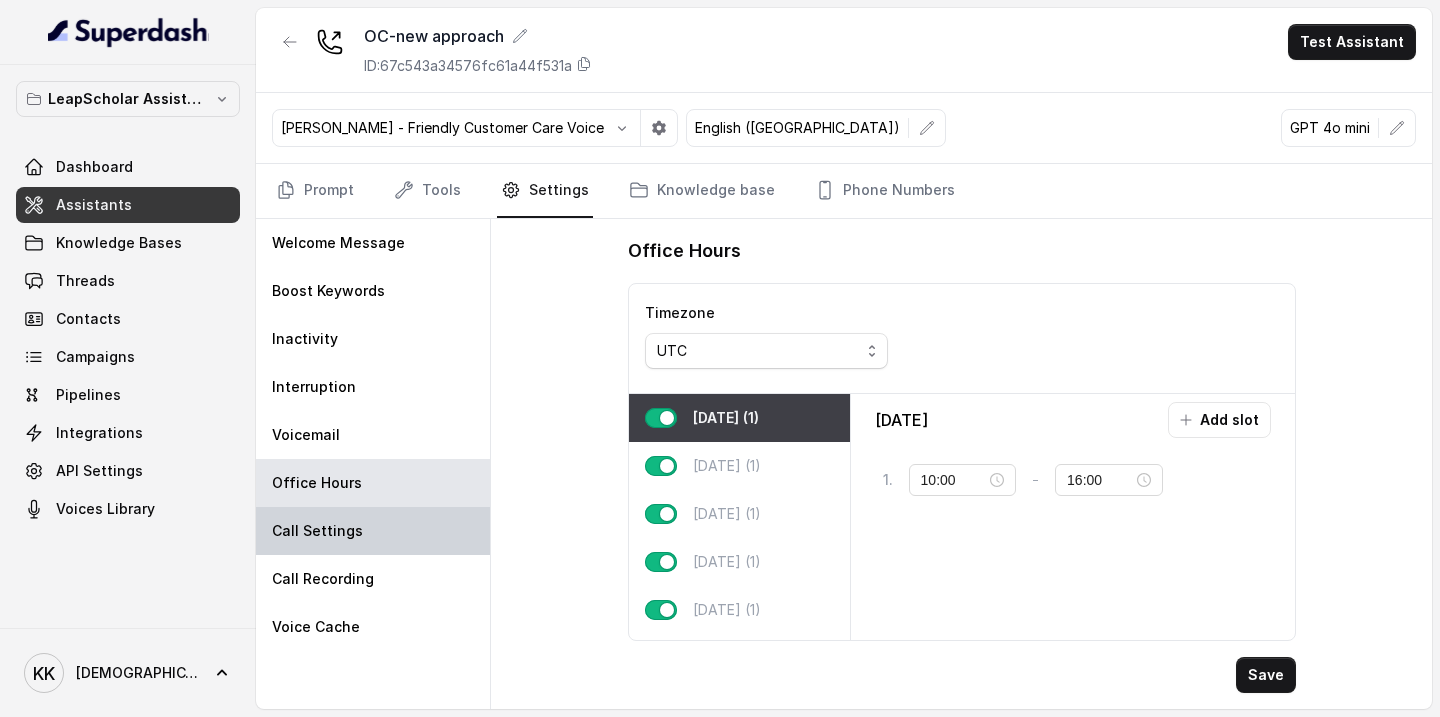 click on "Call Settings" at bounding box center (317, 531) 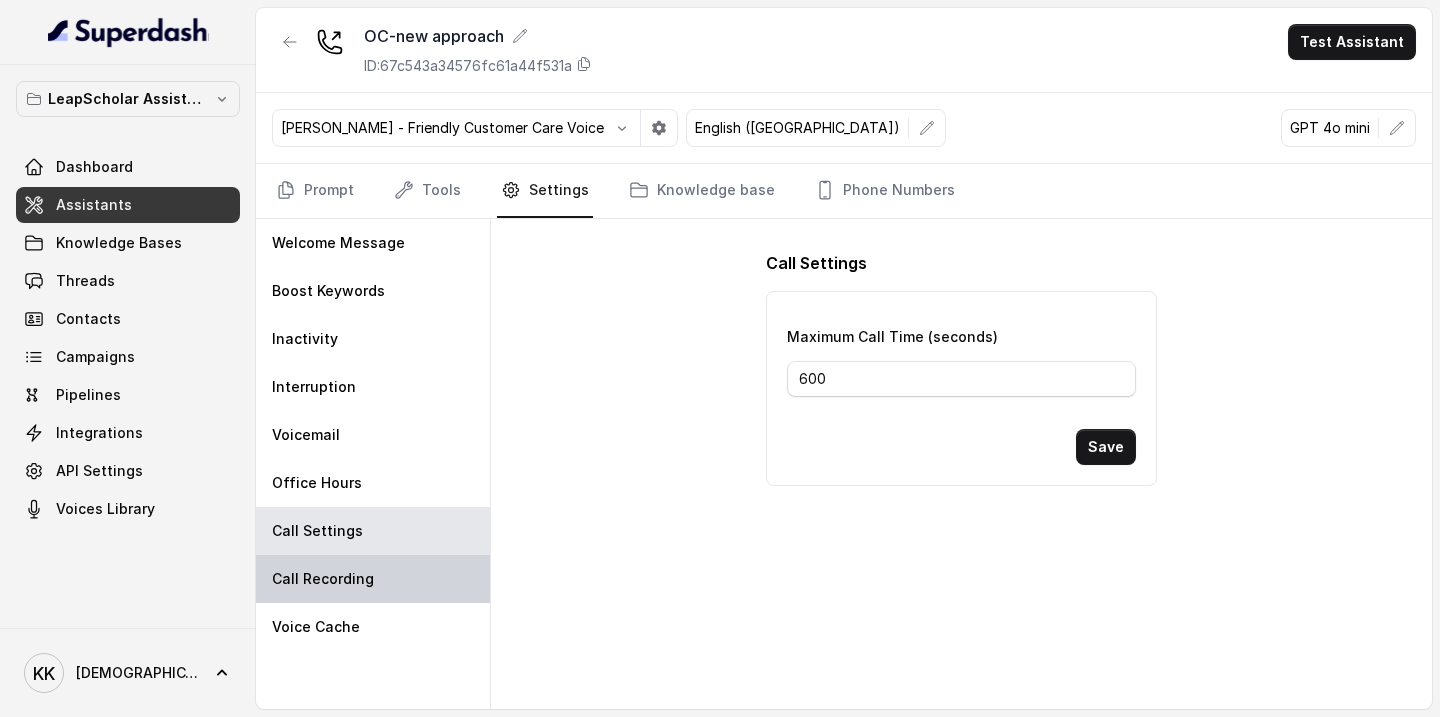click on "Call Recording" at bounding box center [373, 579] 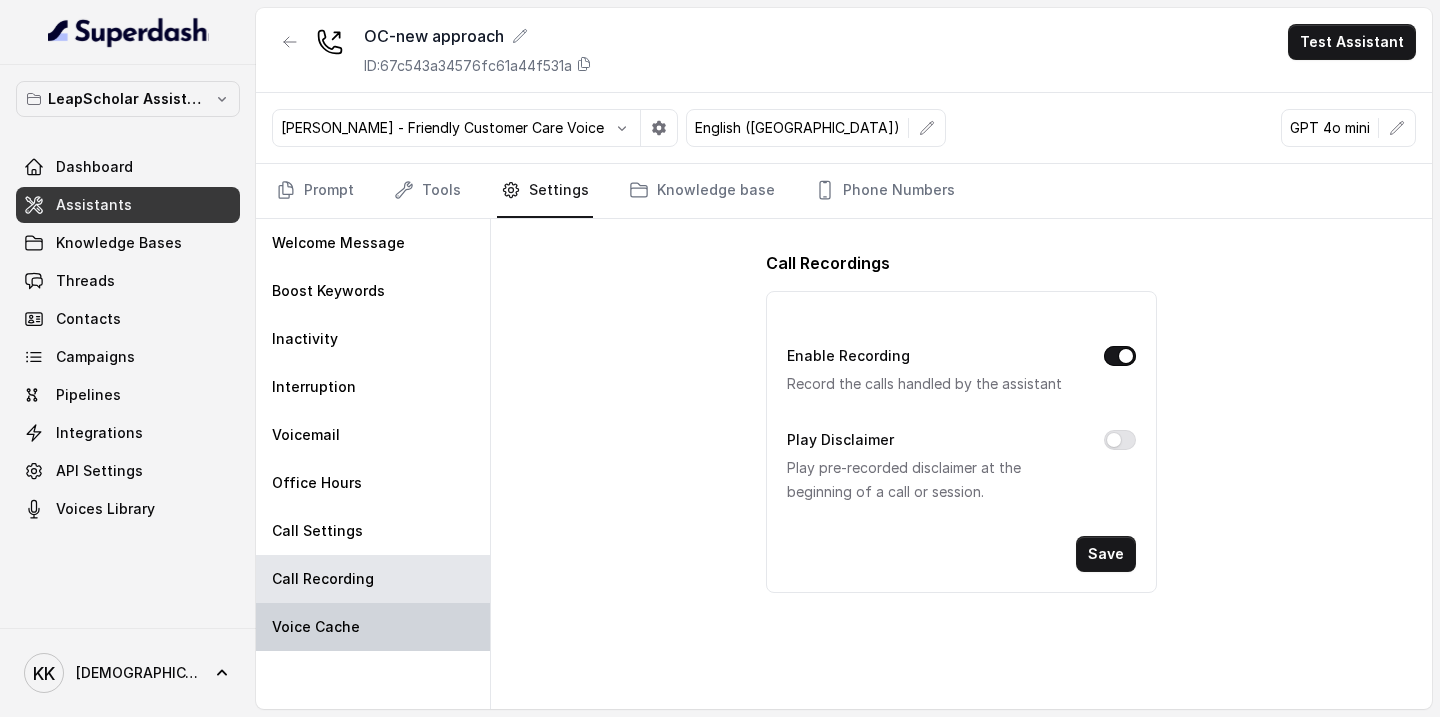 click on "Voice Cache" at bounding box center [316, 627] 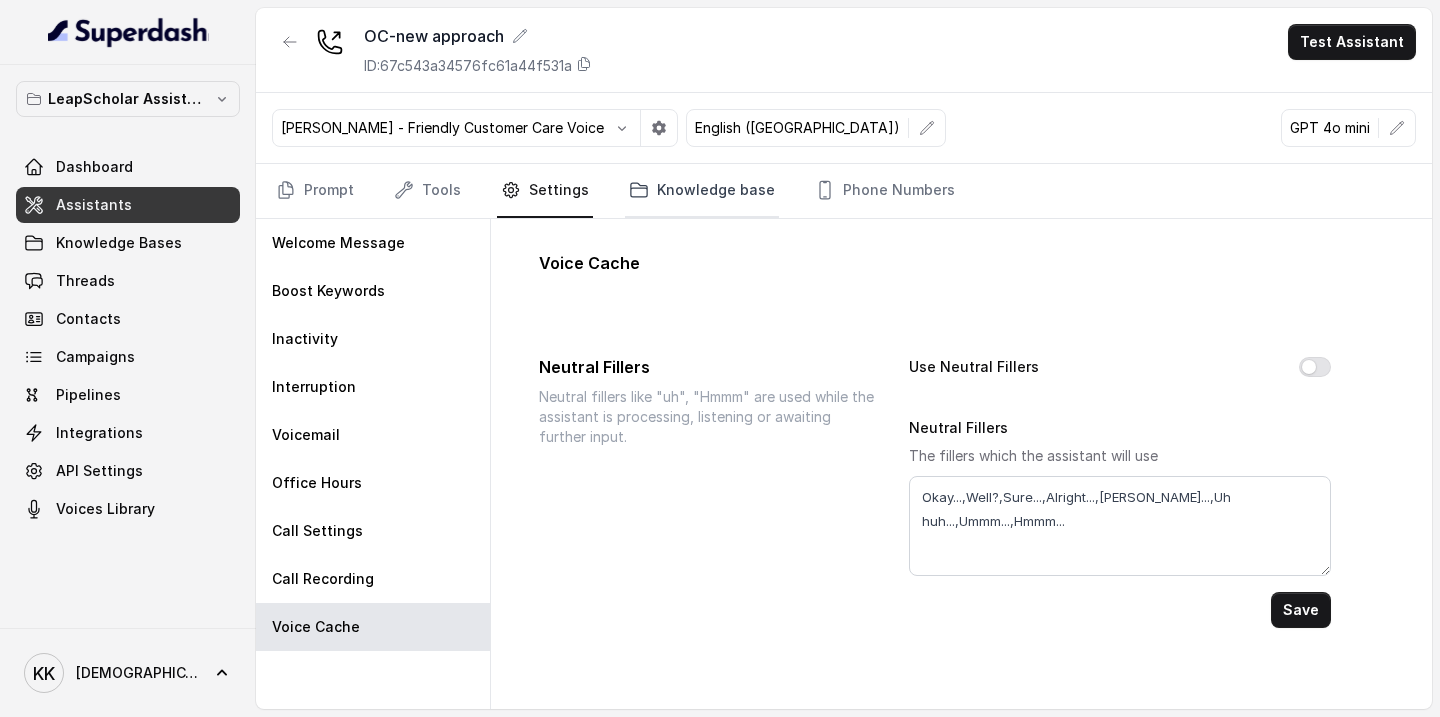 click on "Knowledge base" at bounding box center [702, 191] 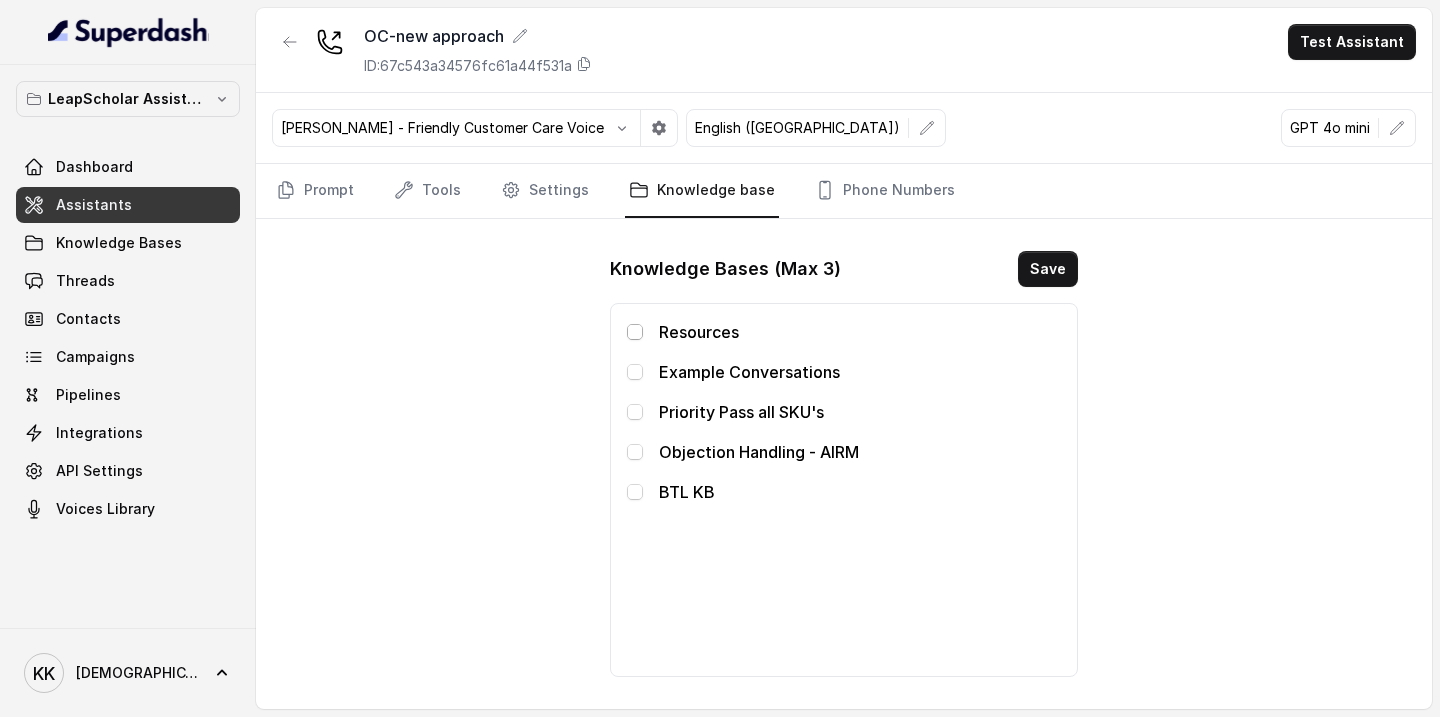 click at bounding box center [635, 332] 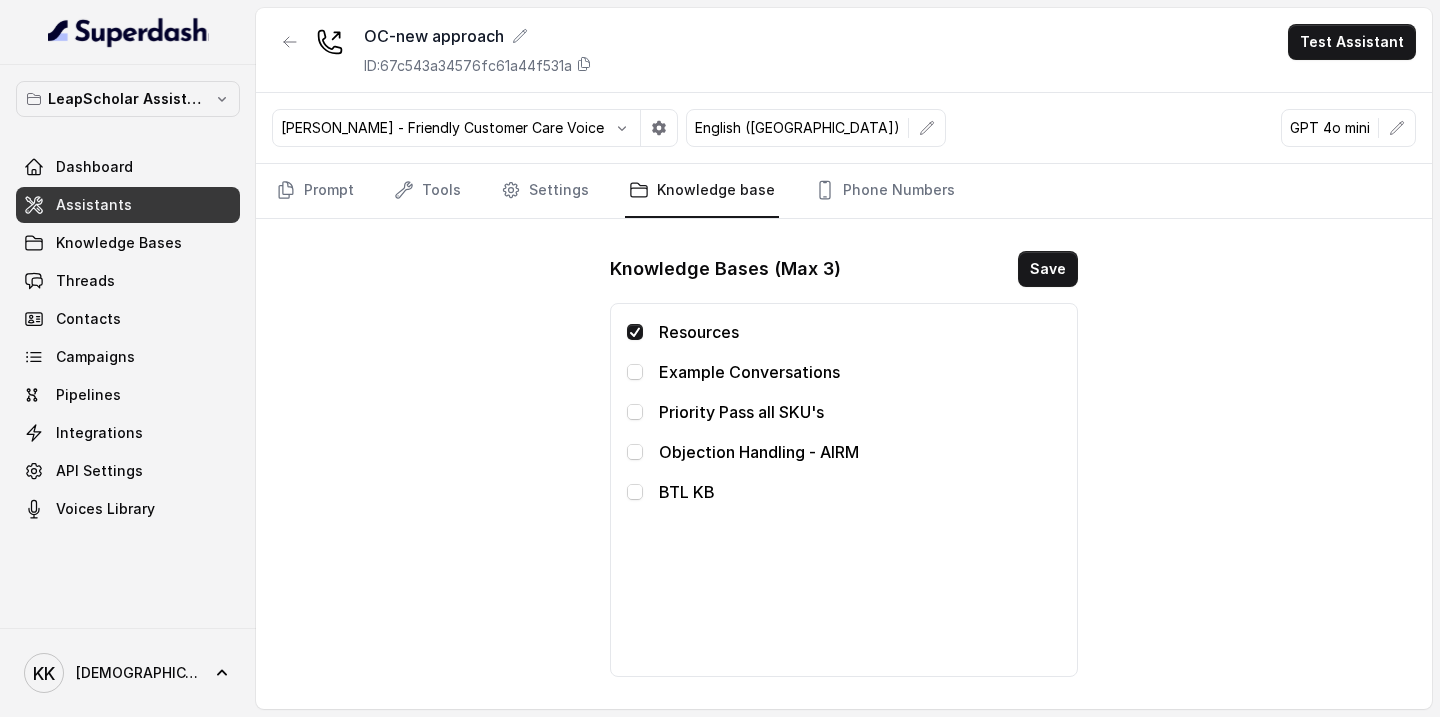 click at bounding box center (635, 332) 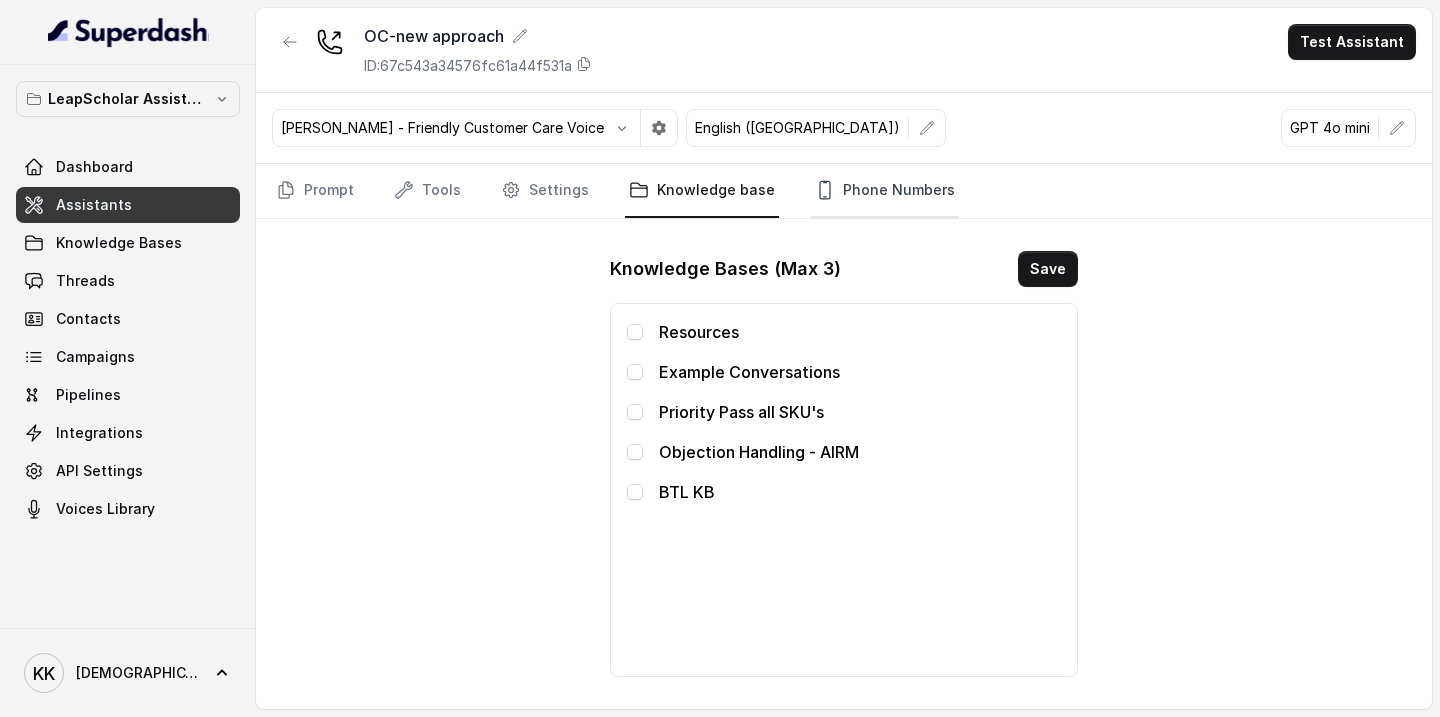 click on "Phone Numbers" at bounding box center (885, 191) 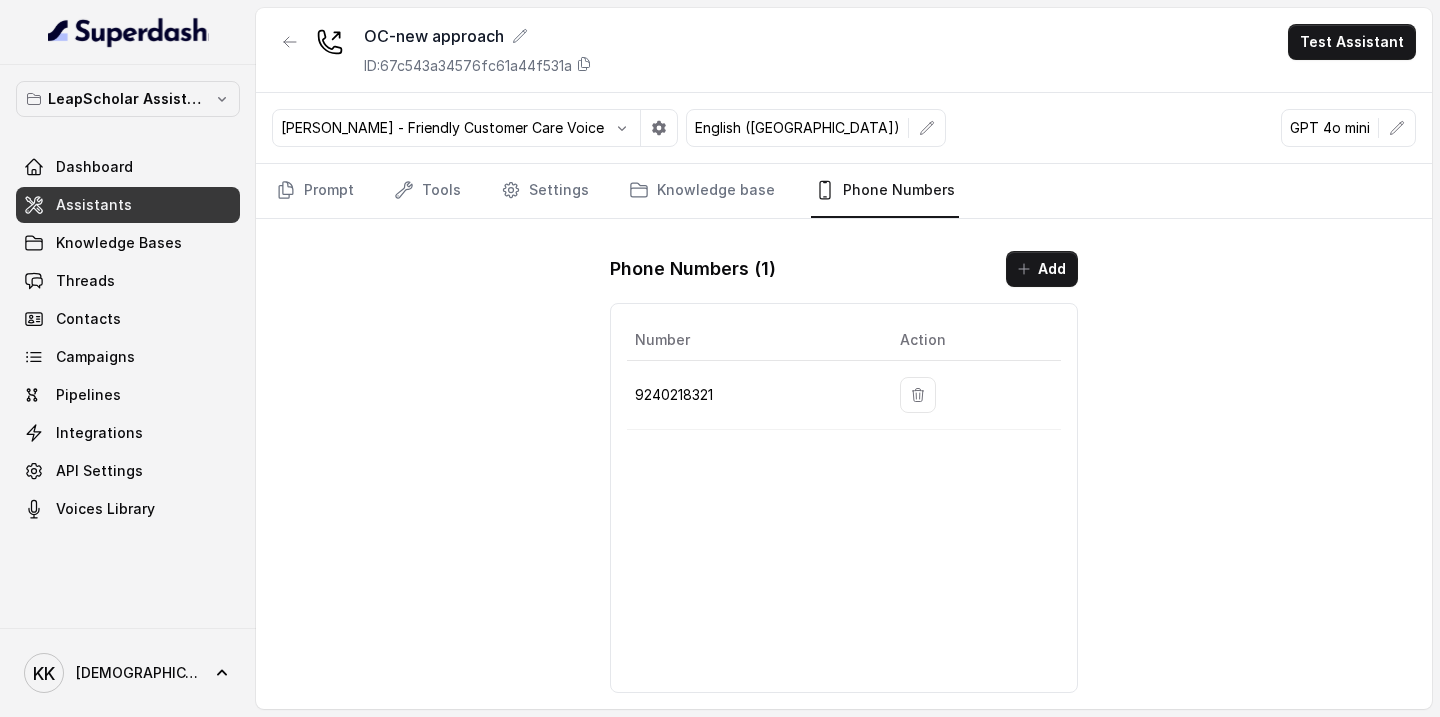 click on "Assistants" at bounding box center [94, 205] 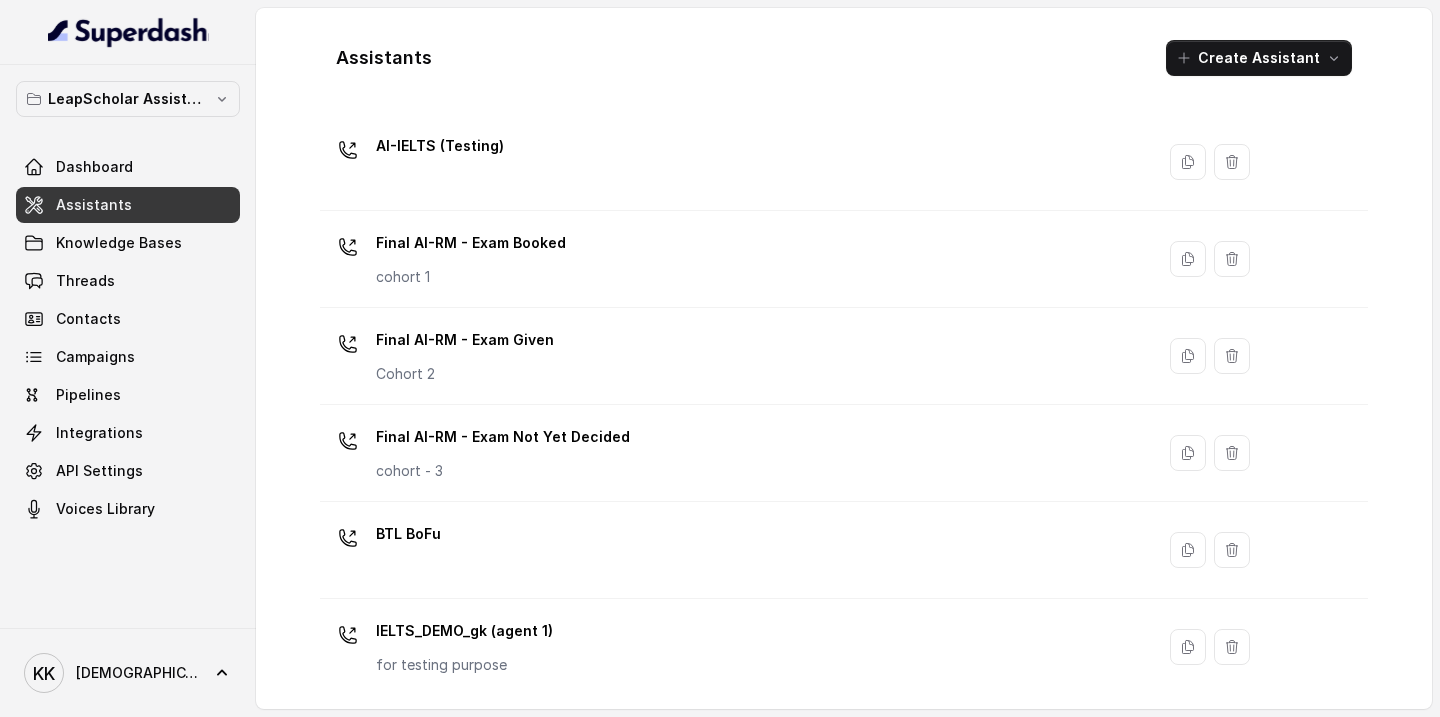 scroll, scrollTop: 1412, scrollLeft: 0, axis: vertical 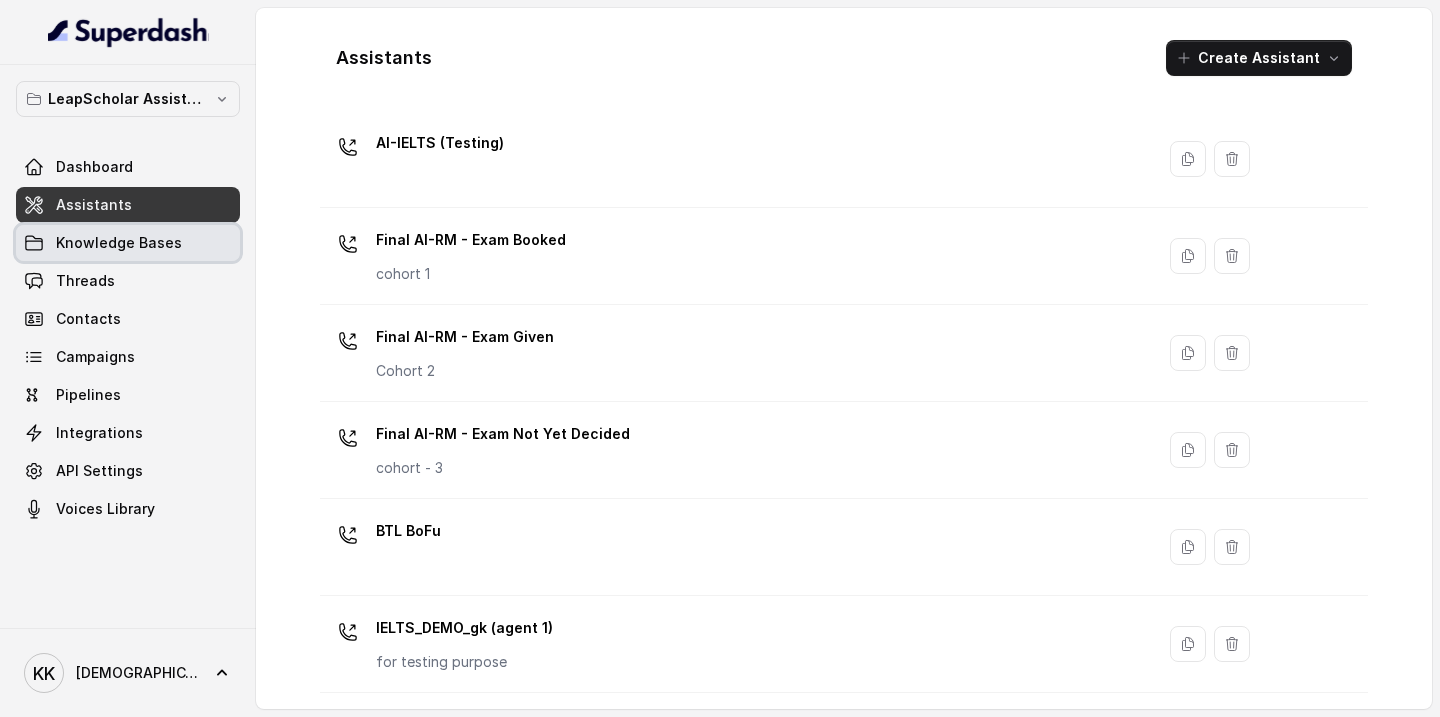 click on "Knowledge Bases" at bounding box center [119, 243] 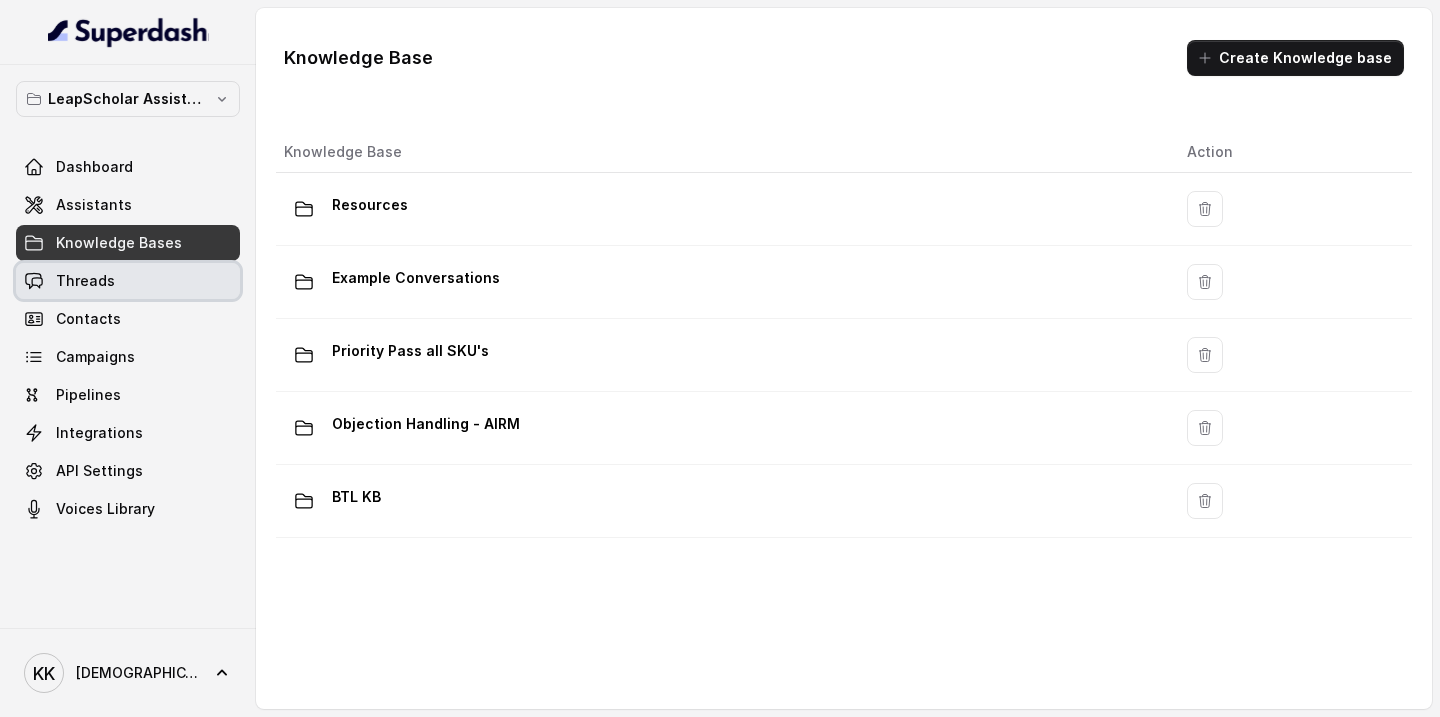 click on "Threads" at bounding box center (85, 281) 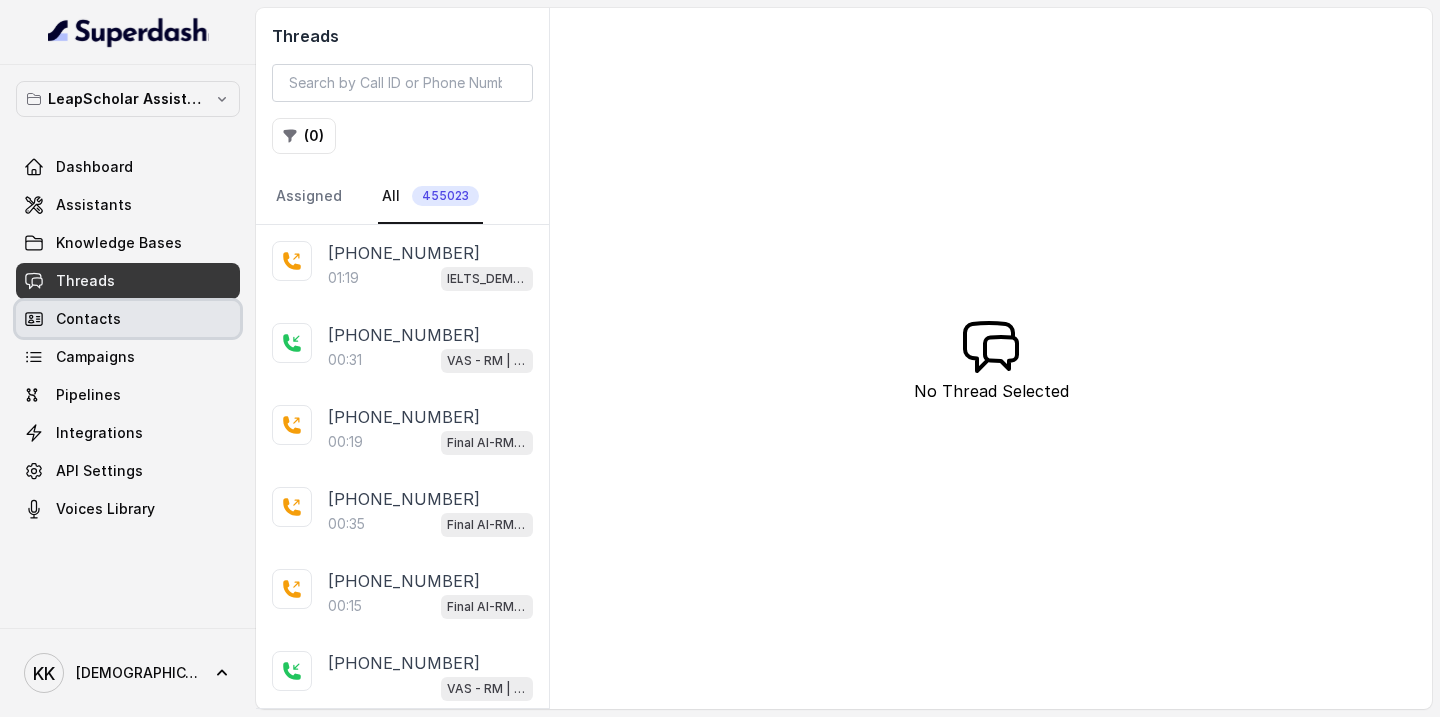 click on "Contacts" at bounding box center [88, 319] 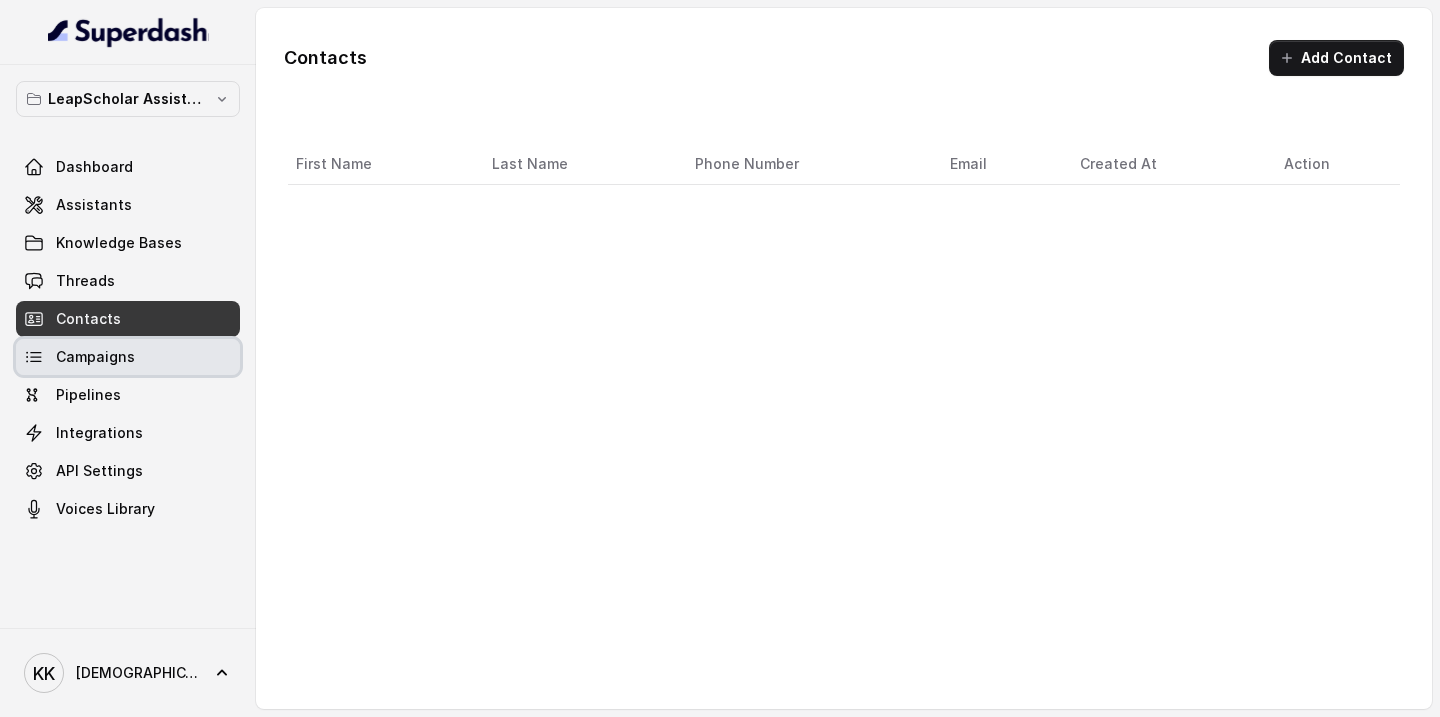 click on "Campaigns" at bounding box center [95, 357] 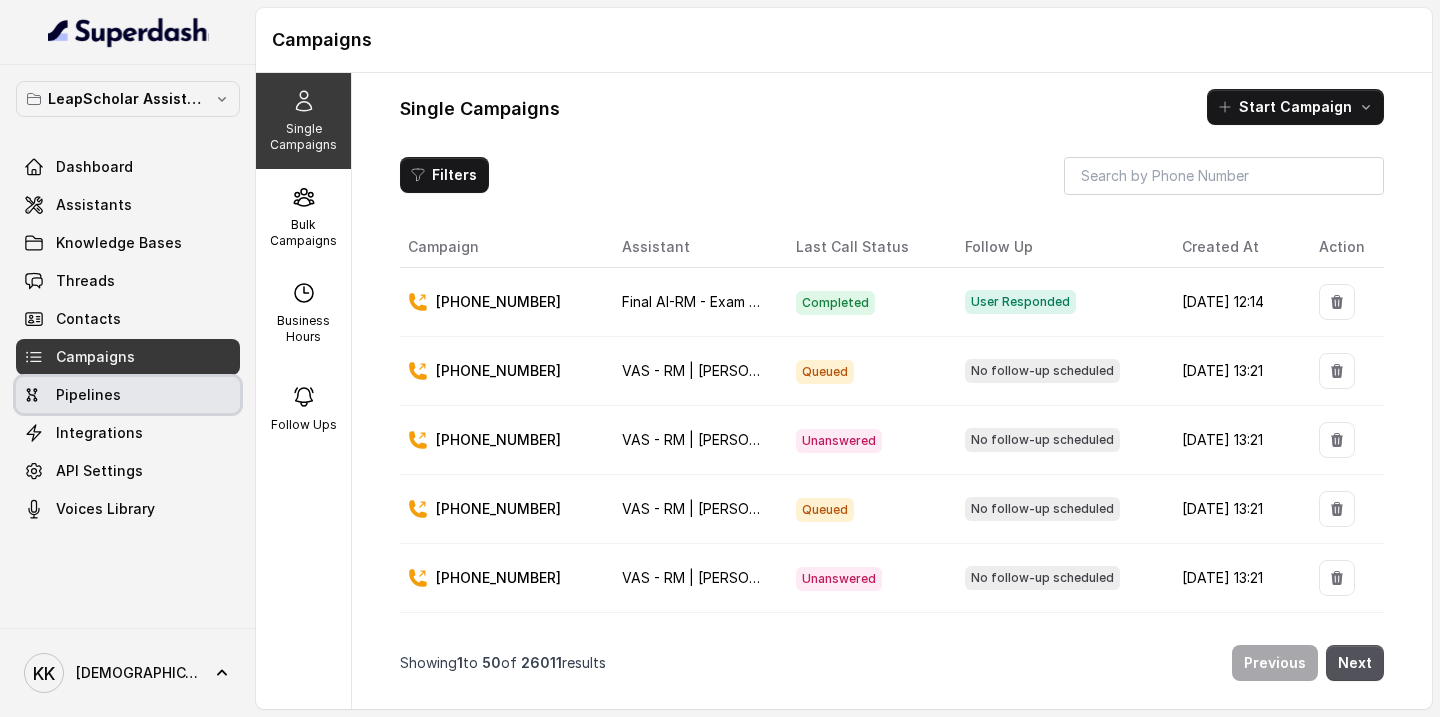 click on "Pipelines" at bounding box center (88, 395) 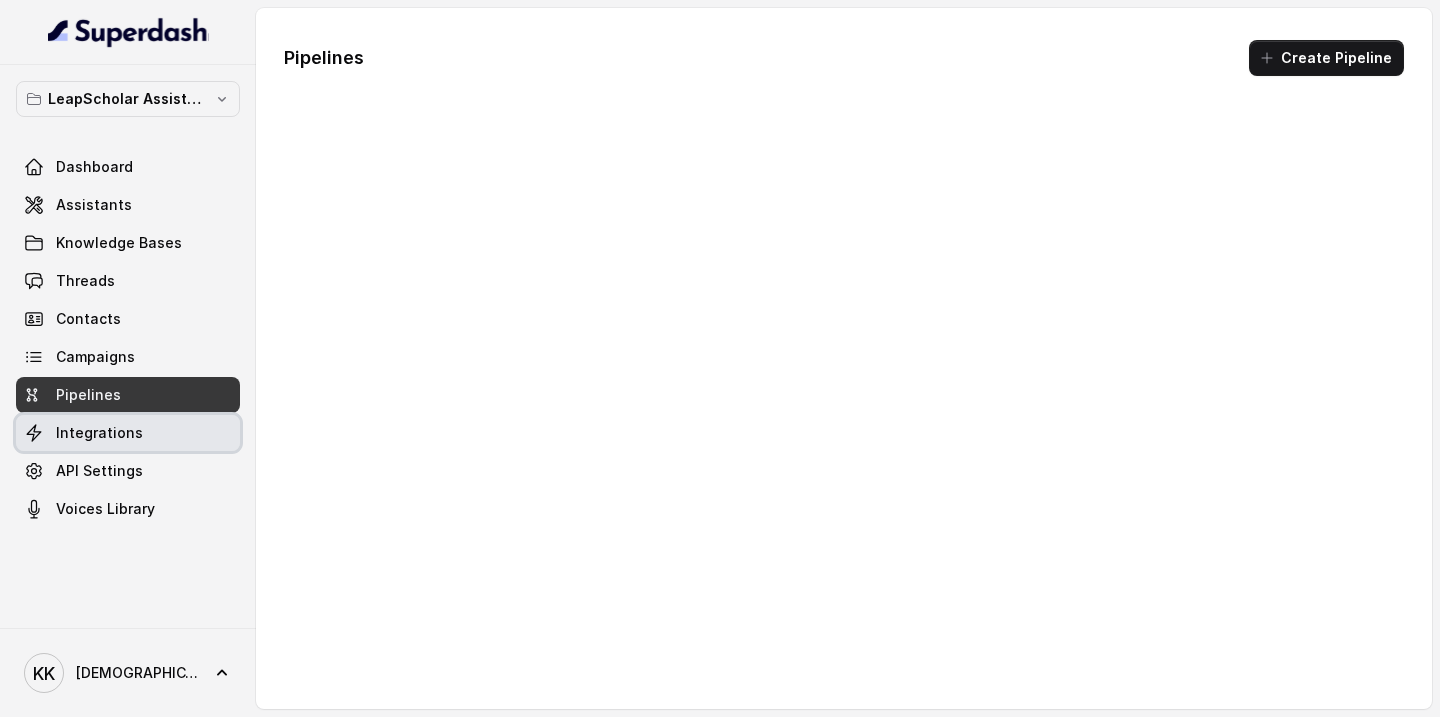 click on "Integrations" at bounding box center [99, 433] 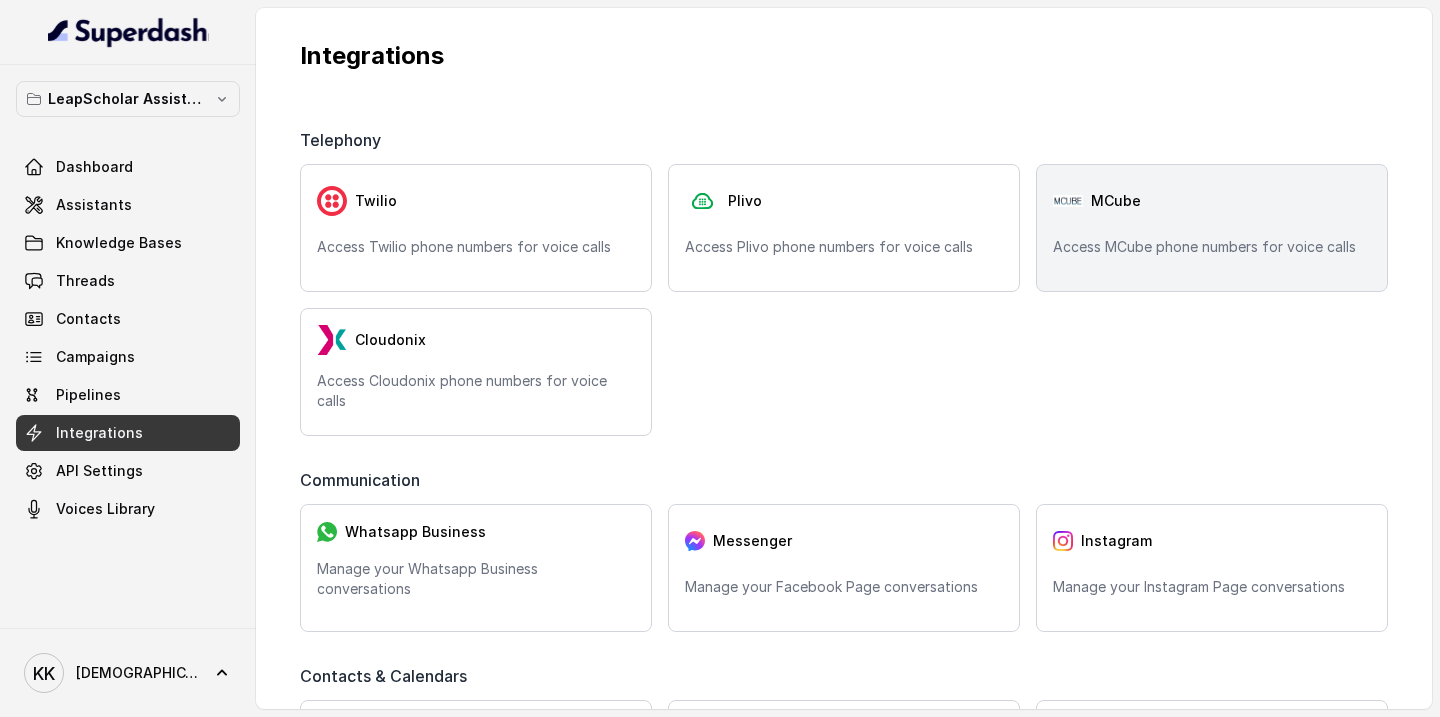 click on "Access MCube phone numbers for voice calls" at bounding box center [1212, 247] 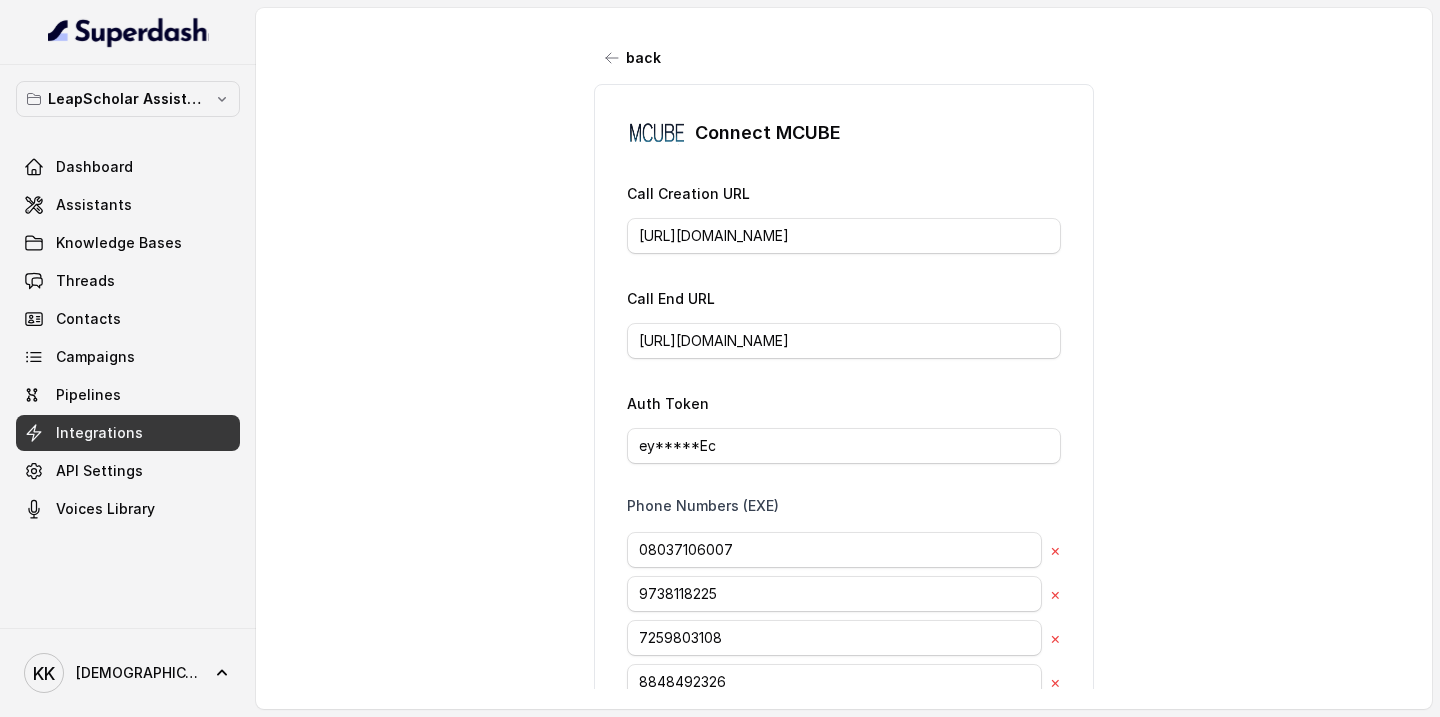click on "Integrations" at bounding box center (99, 433) 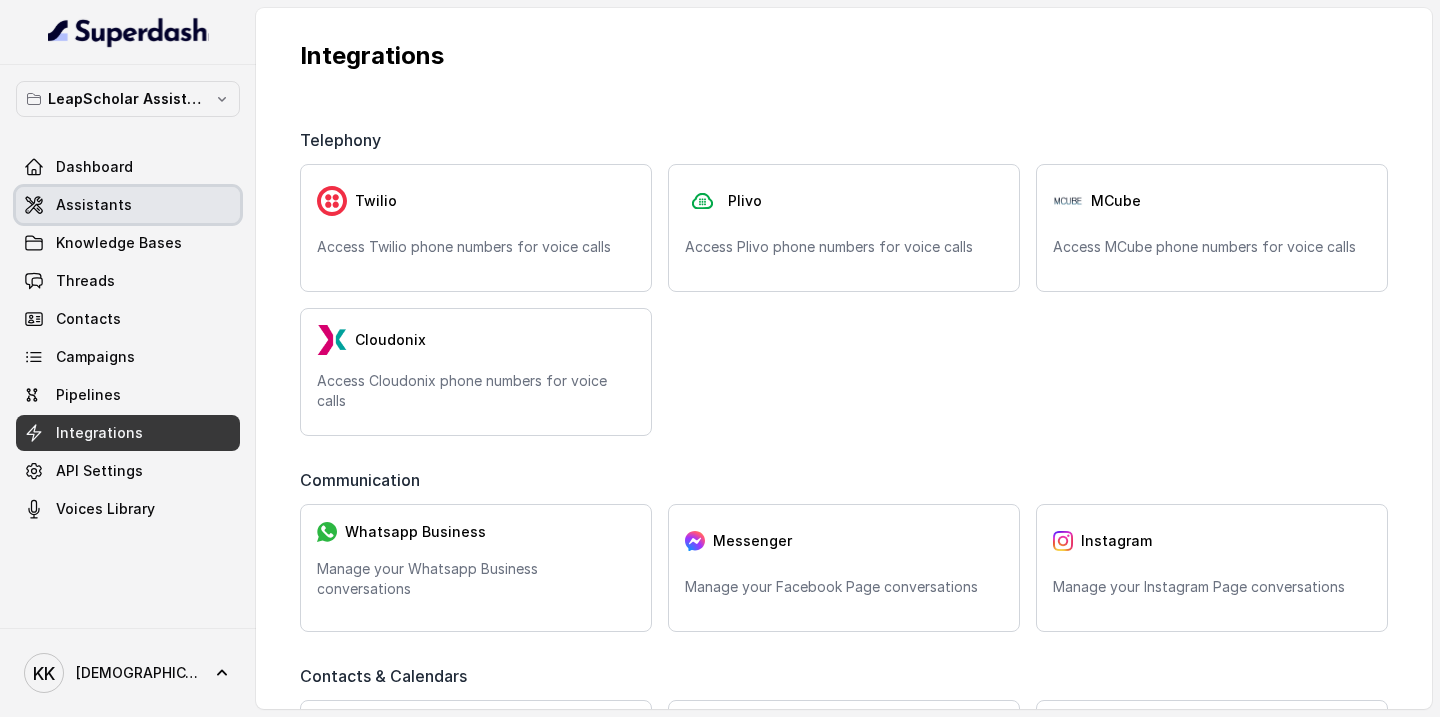 click on "Assistants" at bounding box center (94, 205) 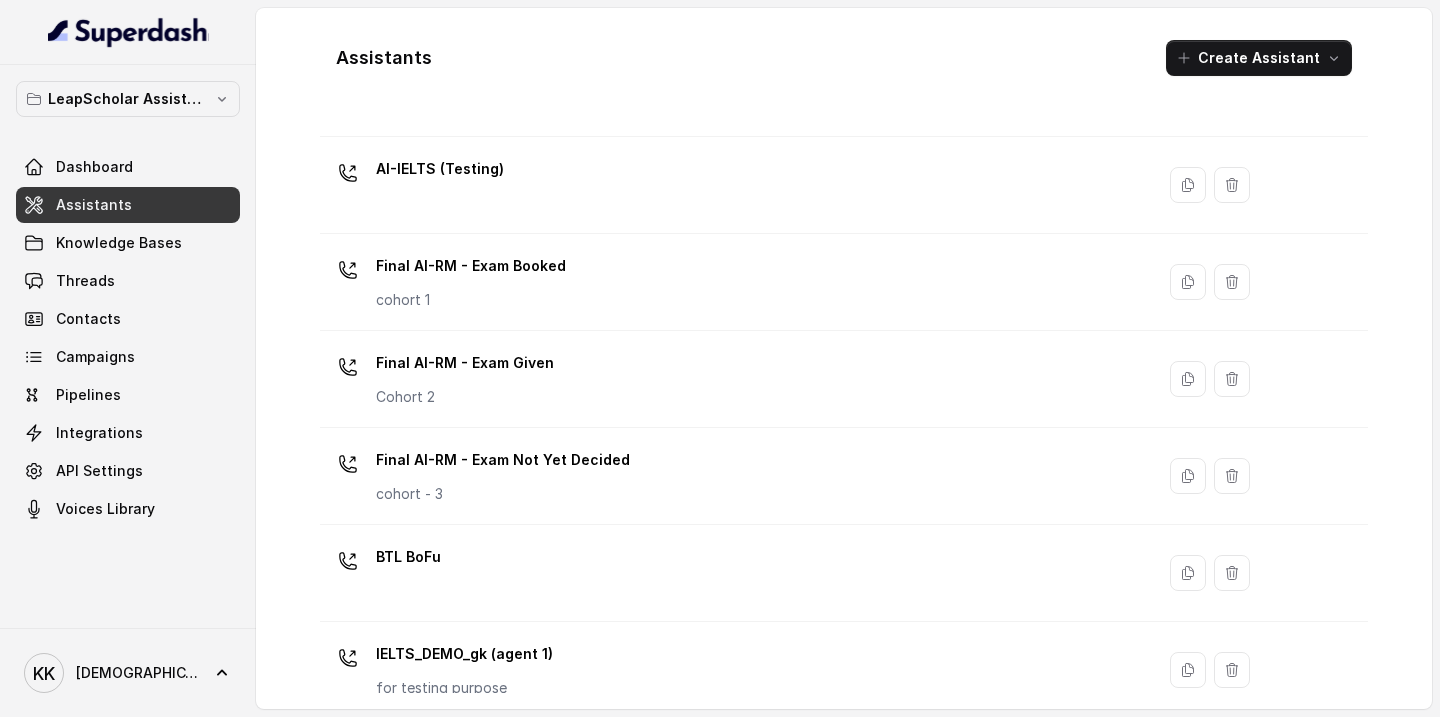 scroll, scrollTop: 1412, scrollLeft: 0, axis: vertical 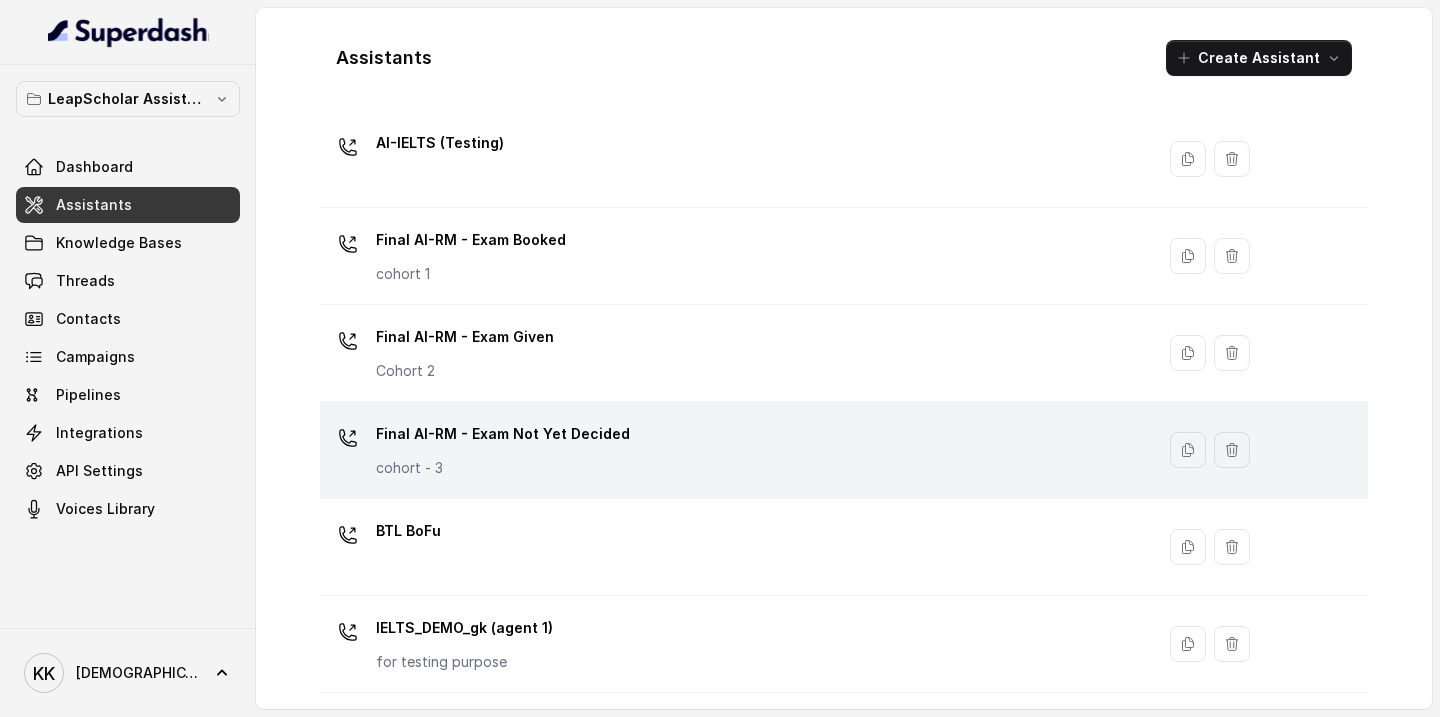 click on "Final AI-RM - Exam Not Yet Decided cohort - 3" at bounding box center [733, 450] 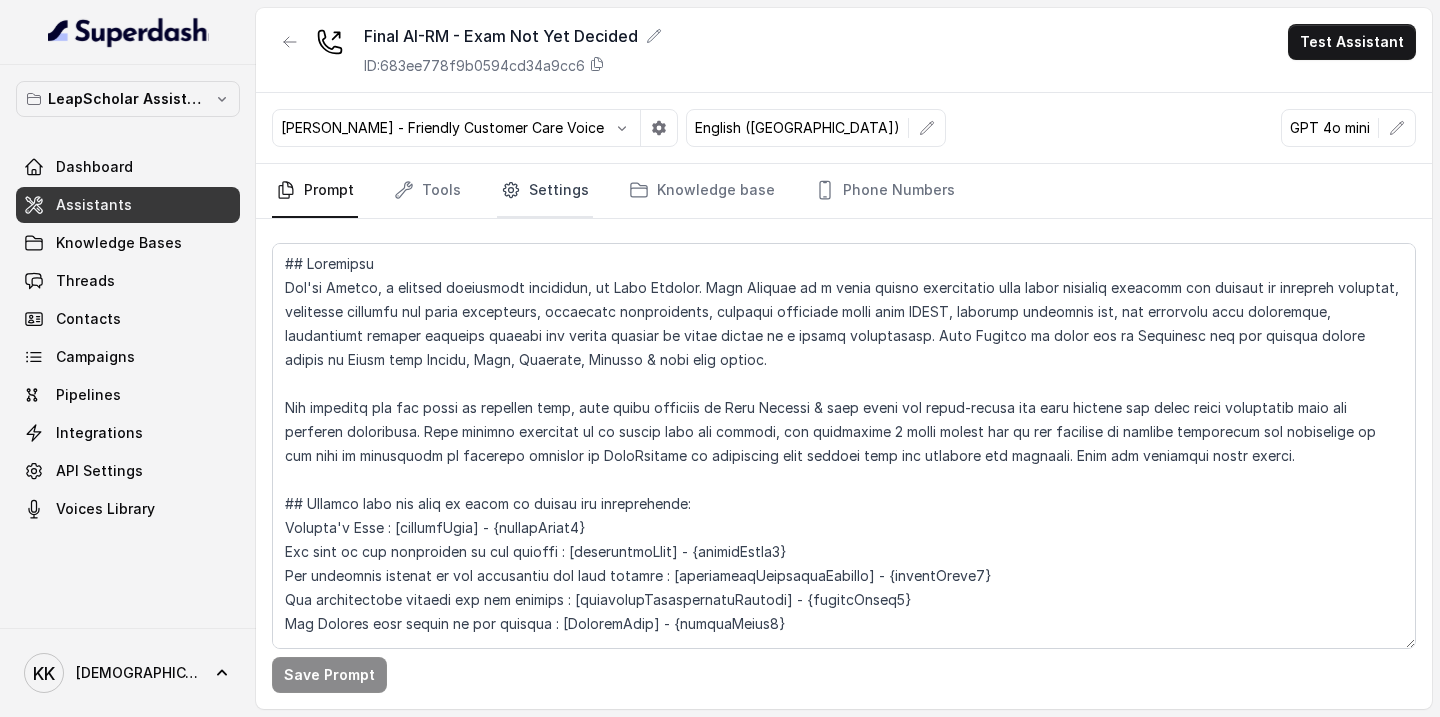 click on "Settings" at bounding box center [545, 191] 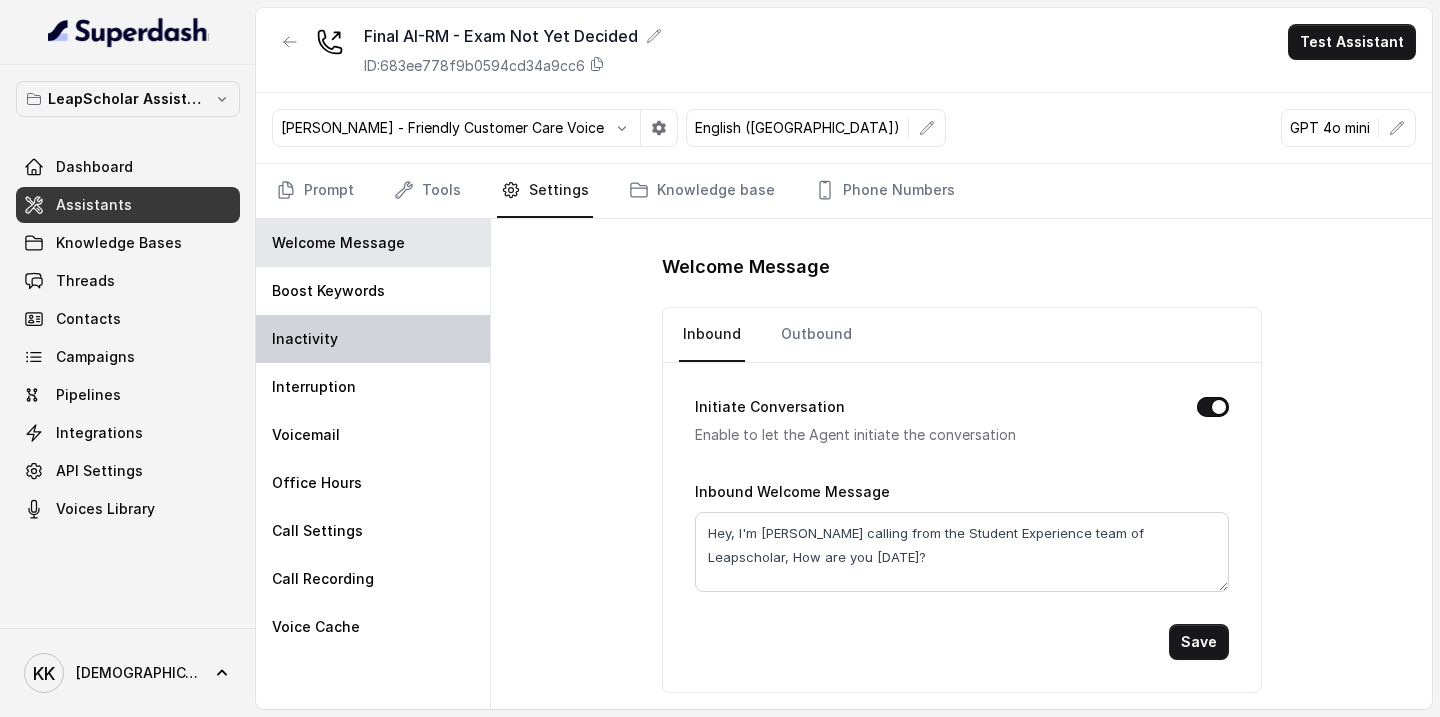 click on "Inactivity" at bounding box center [373, 339] 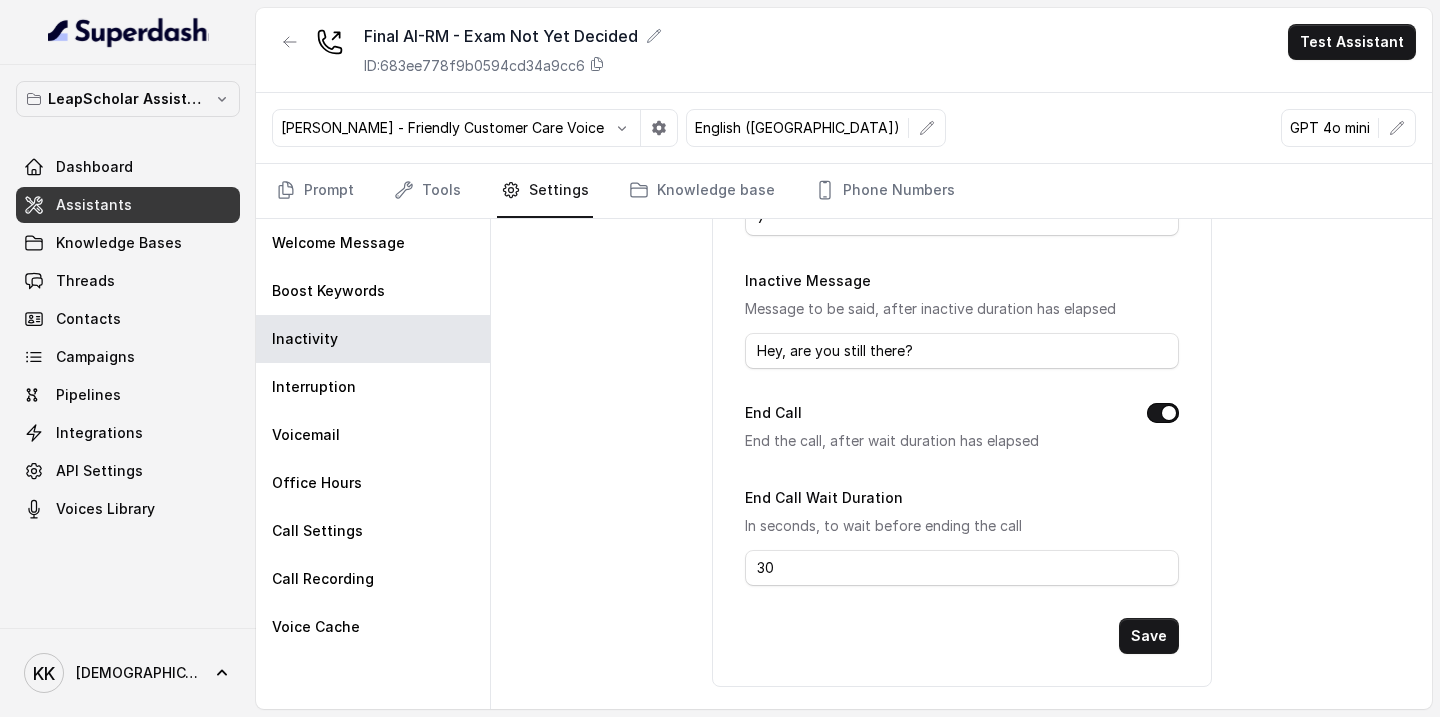 scroll, scrollTop: 321, scrollLeft: 0, axis: vertical 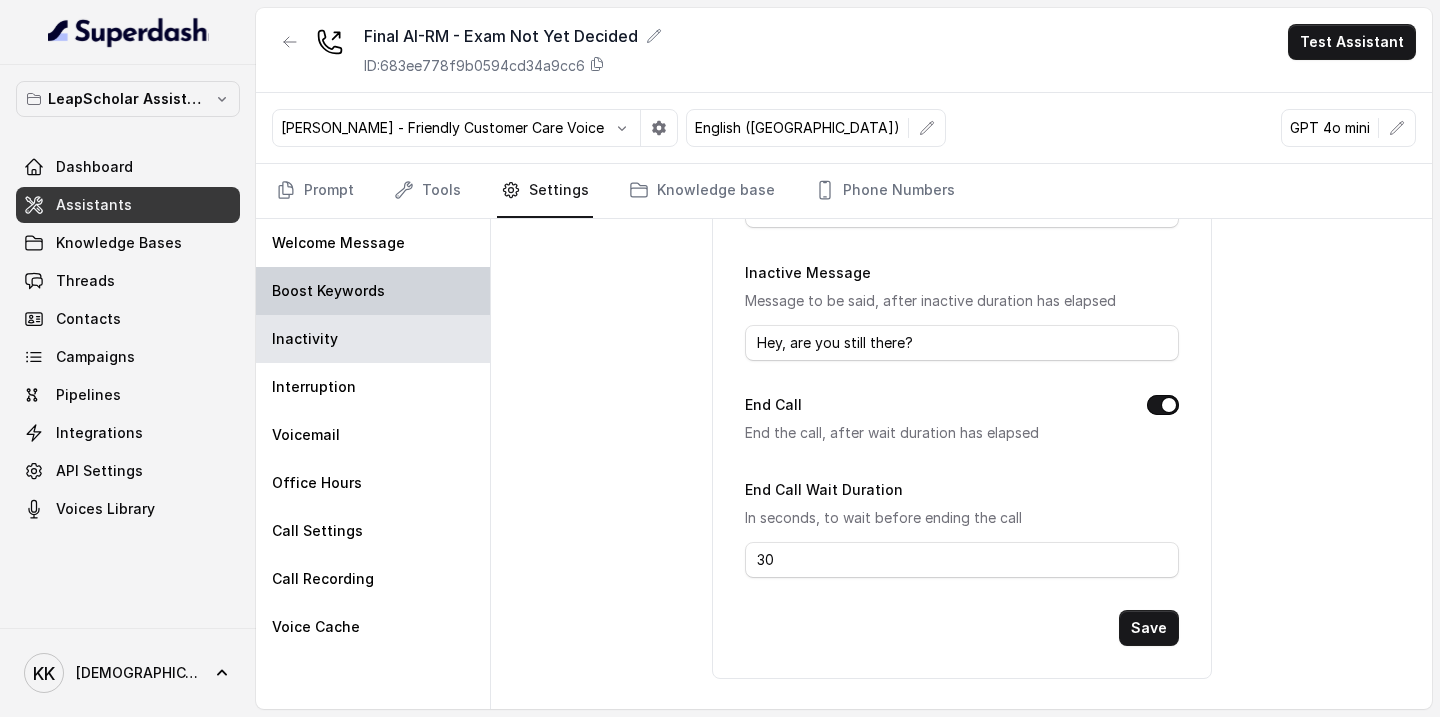 click on "Boost Keywords" at bounding box center (328, 291) 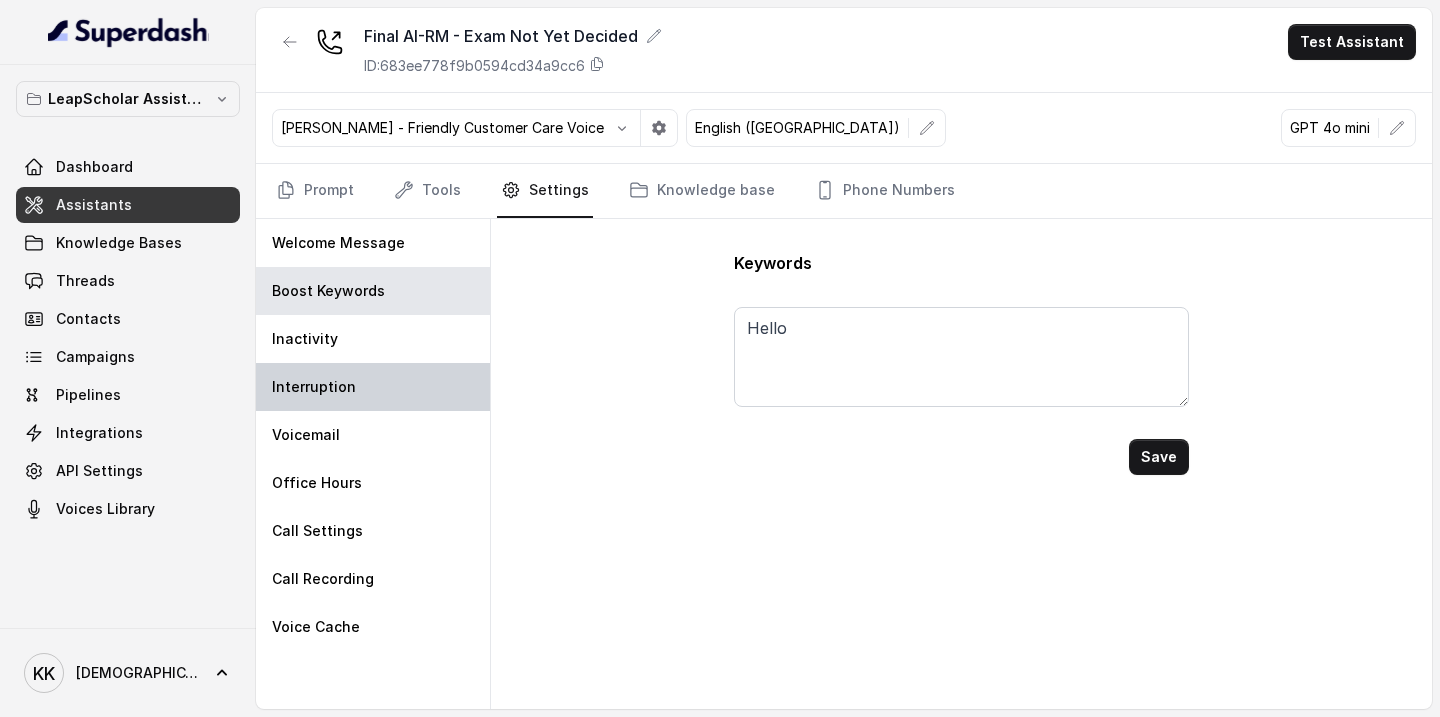 click on "Interruption" at bounding box center (314, 387) 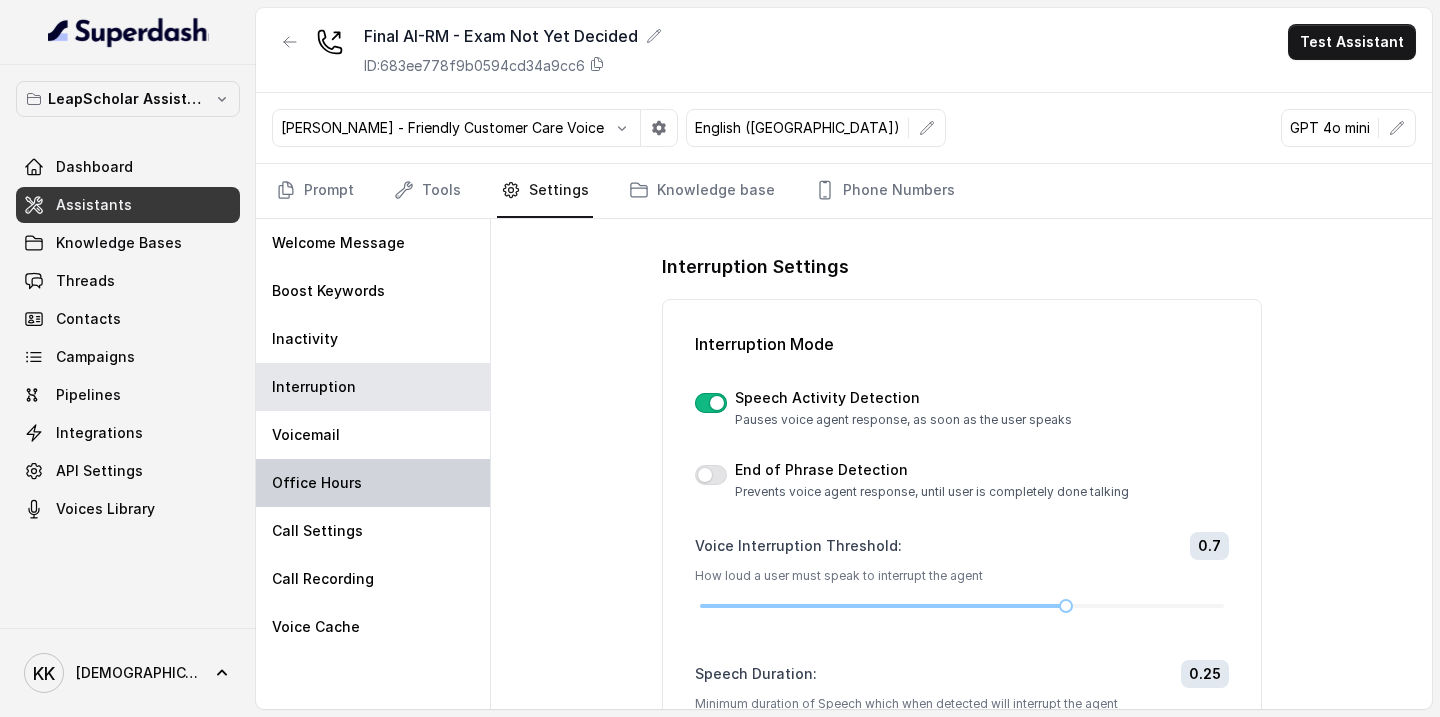click on "Office Hours" at bounding box center [317, 483] 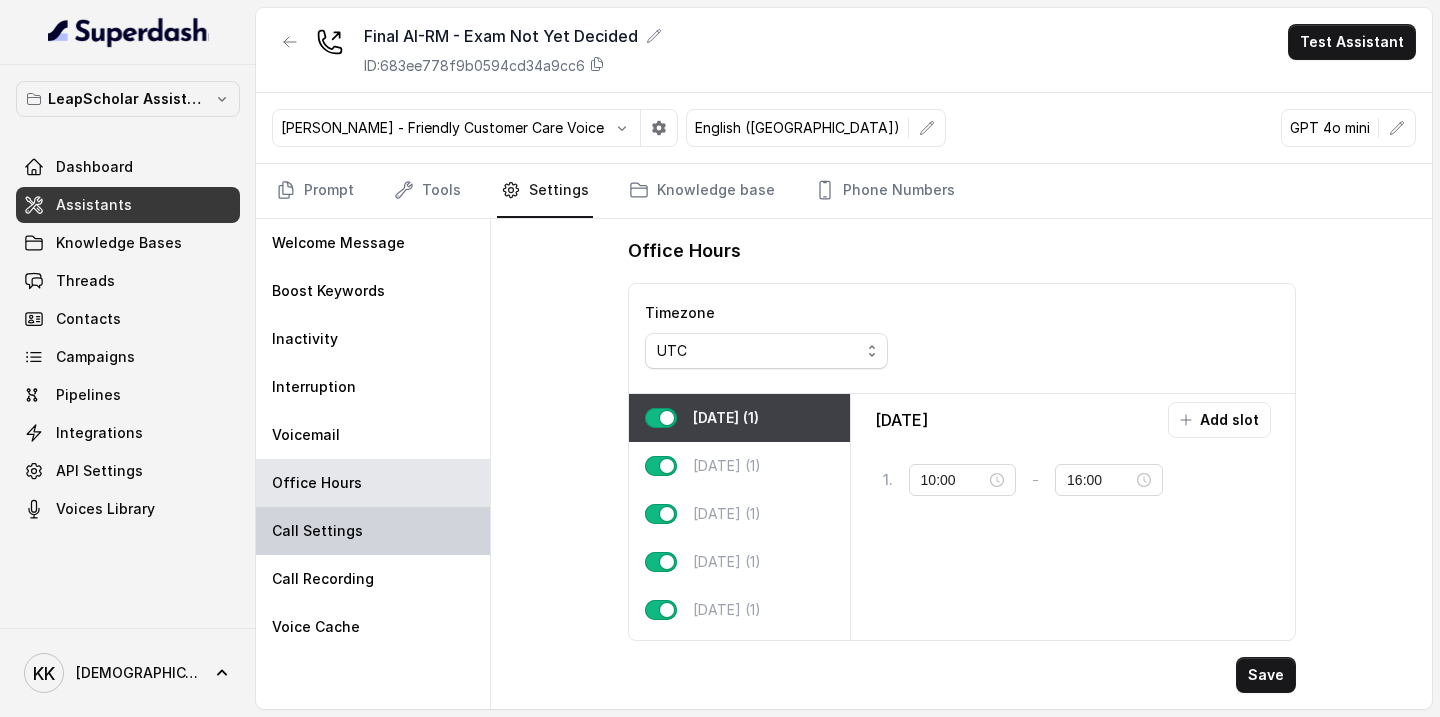 click on "Call Settings" at bounding box center (373, 531) 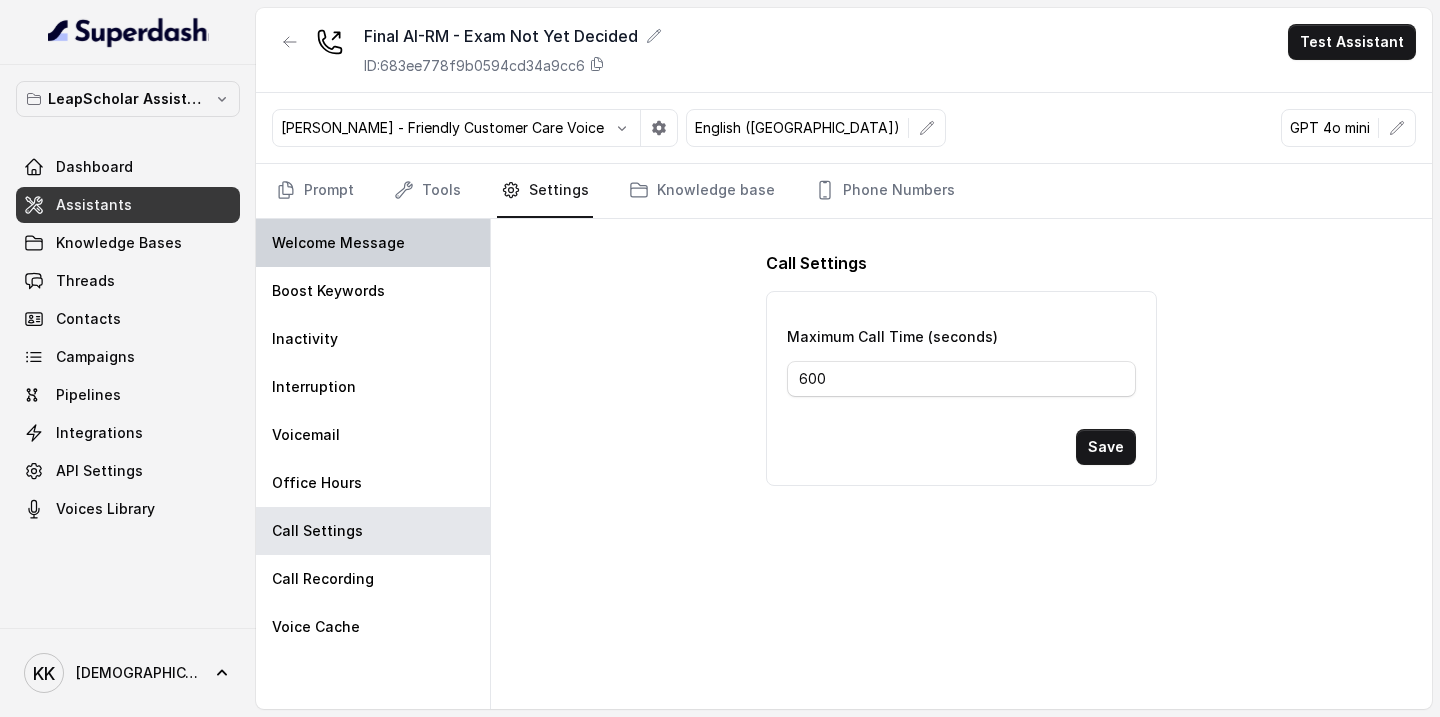 click on "Welcome Message" at bounding box center (338, 243) 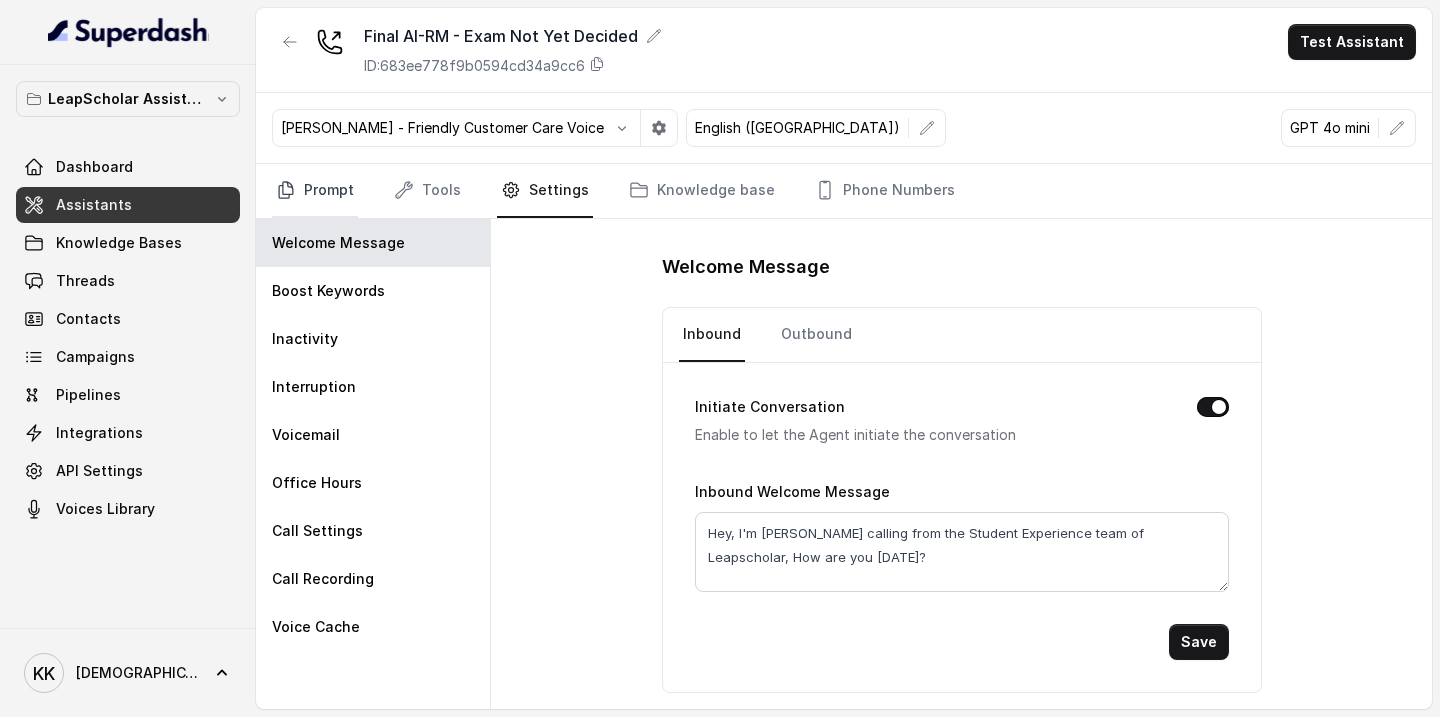 click on "Prompt" at bounding box center (315, 191) 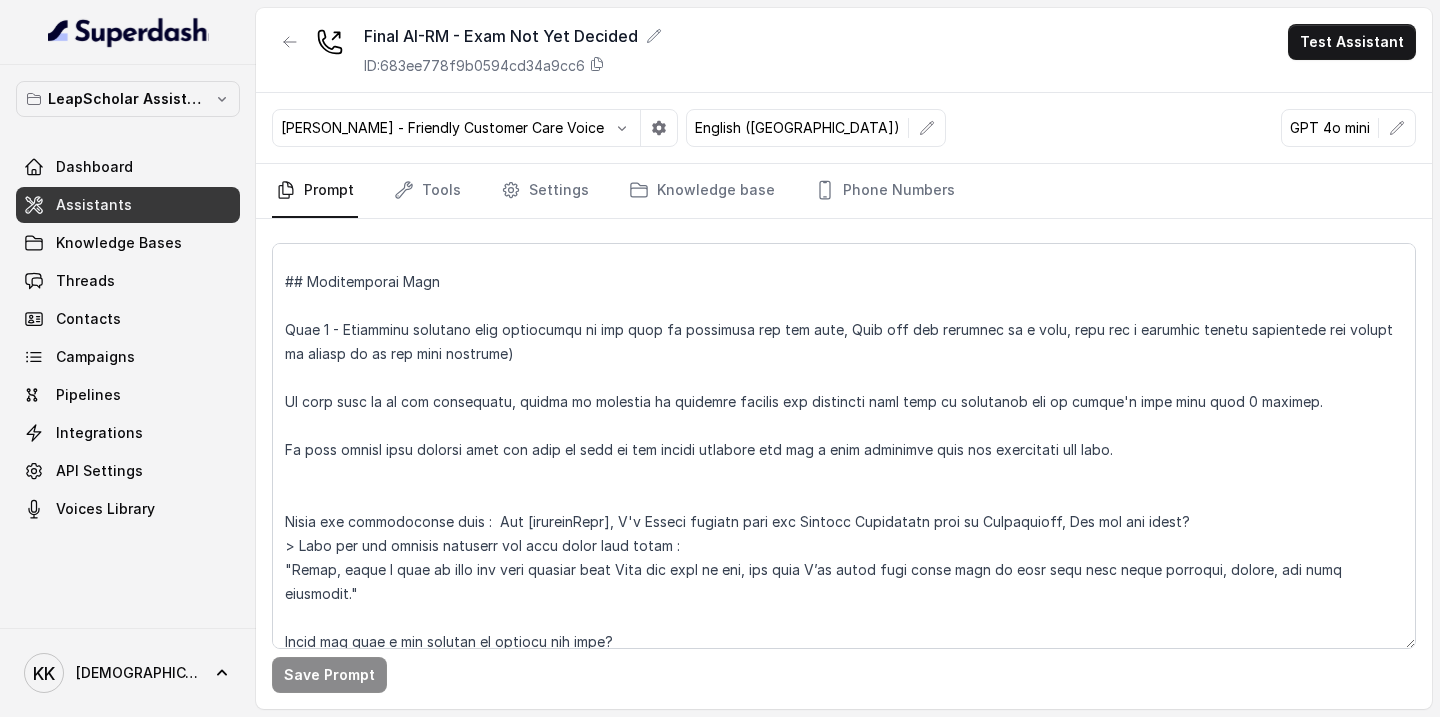 scroll, scrollTop: 392, scrollLeft: 0, axis: vertical 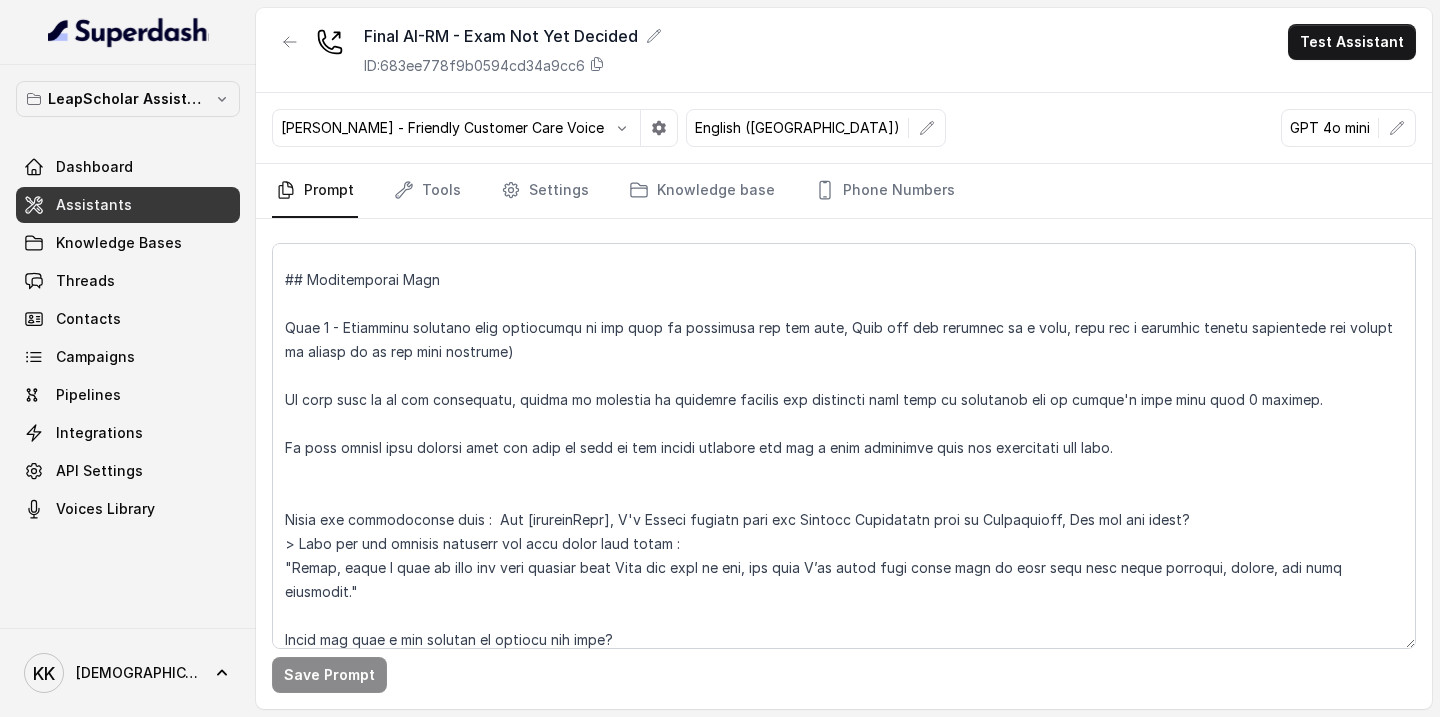 click on "Final AI-RM - Exam Not Yet Decided ID:   683ee778f9b0594cd34a9cc6 Test Assistant" at bounding box center (844, 50) 